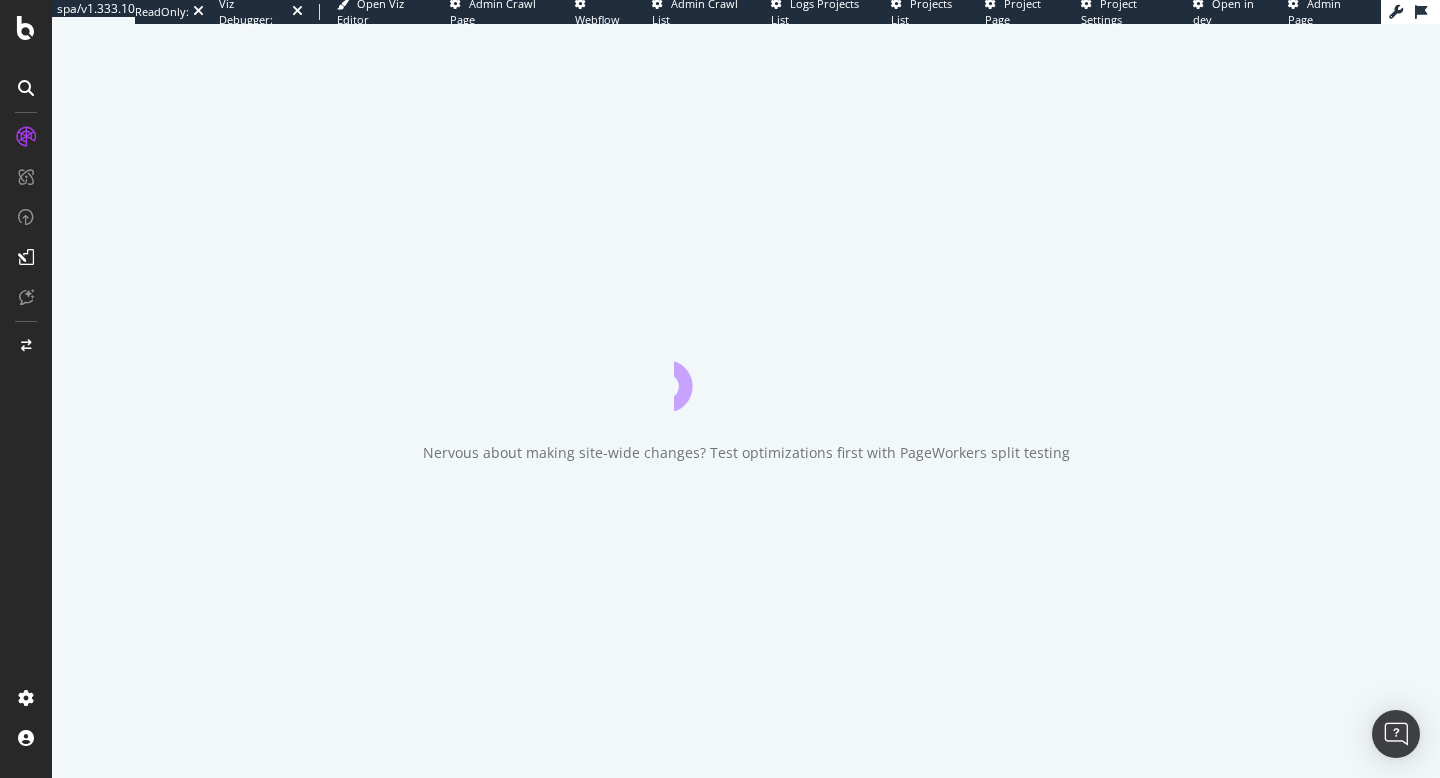 scroll, scrollTop: 0, scrollLeft: 0, axis: both 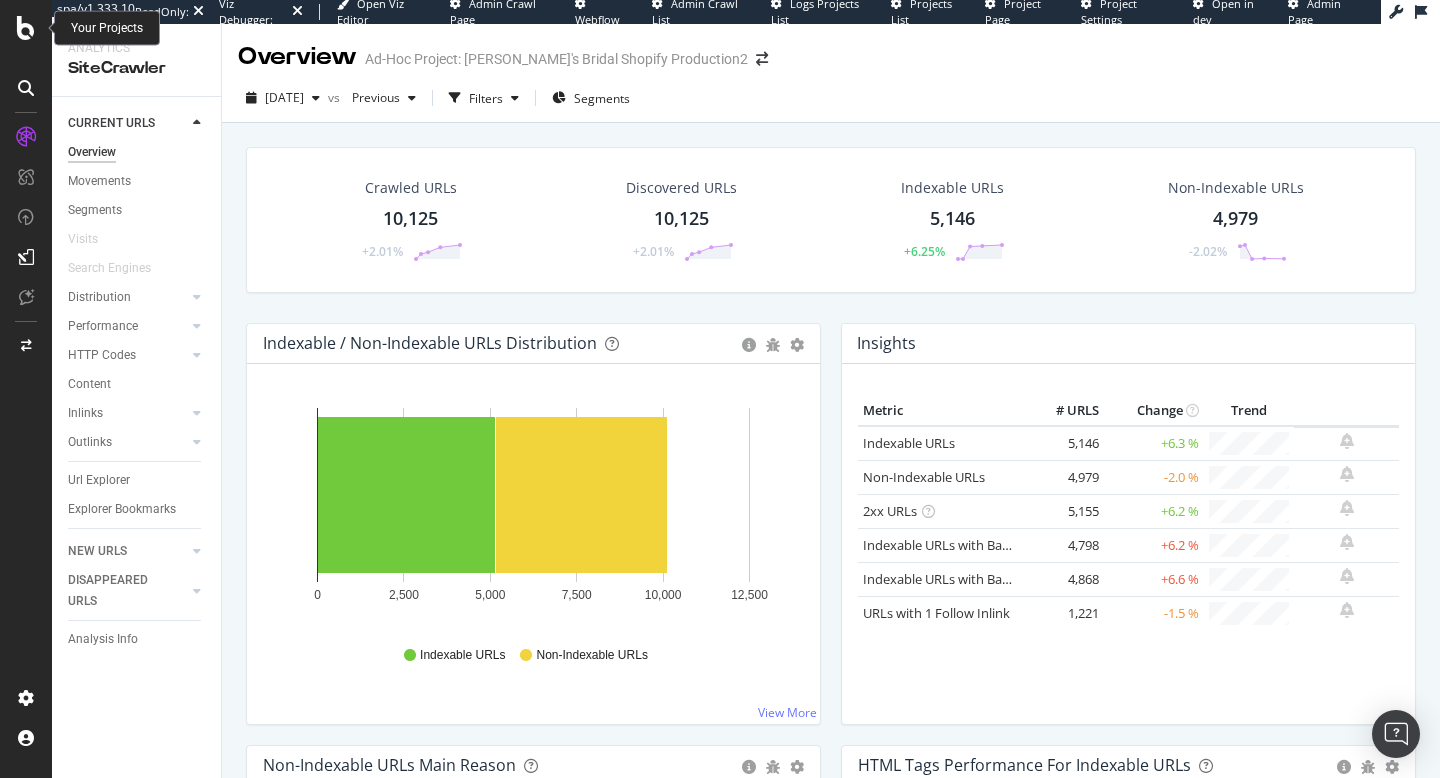 click at bounding box center (26, 28) 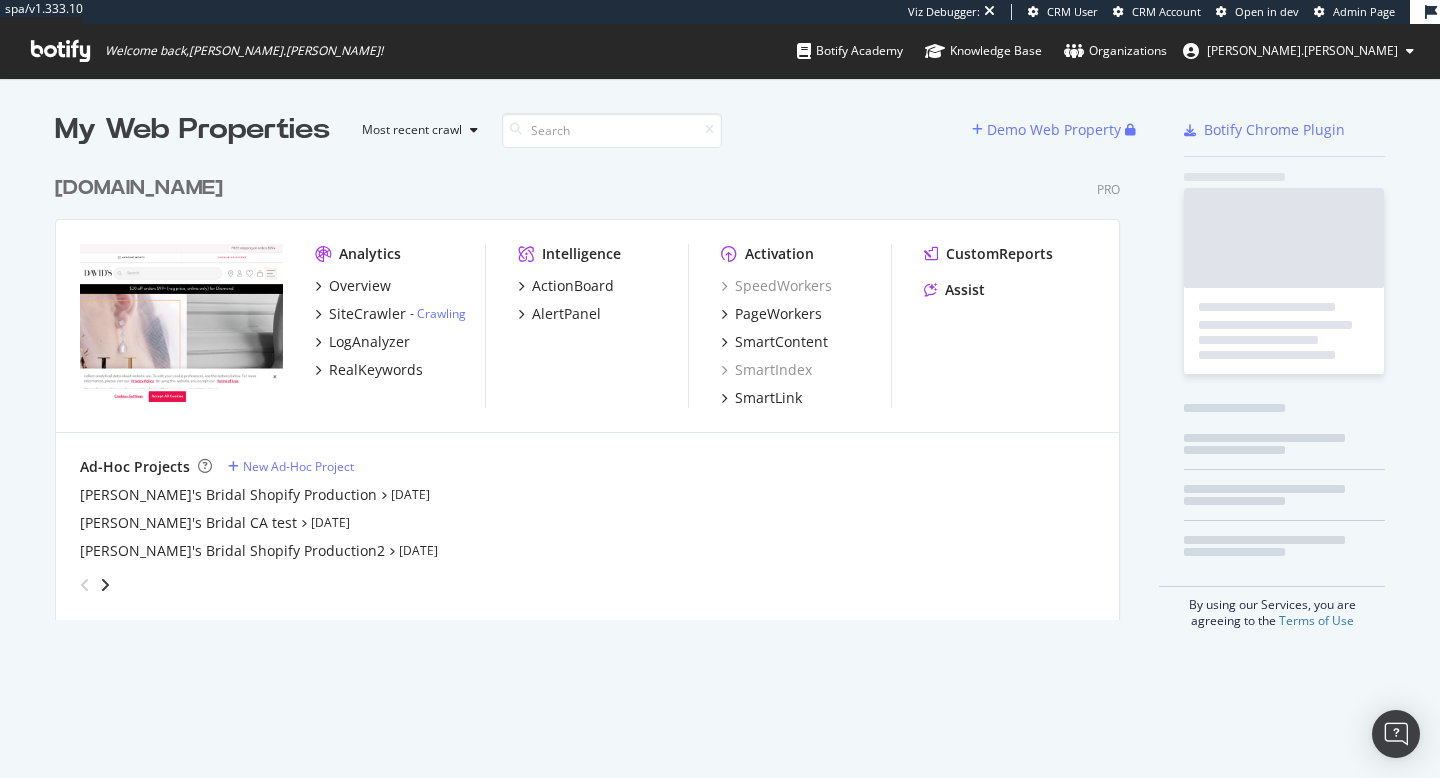 scroll, scrollTop: 1, scrollLeft: 1, axis: both 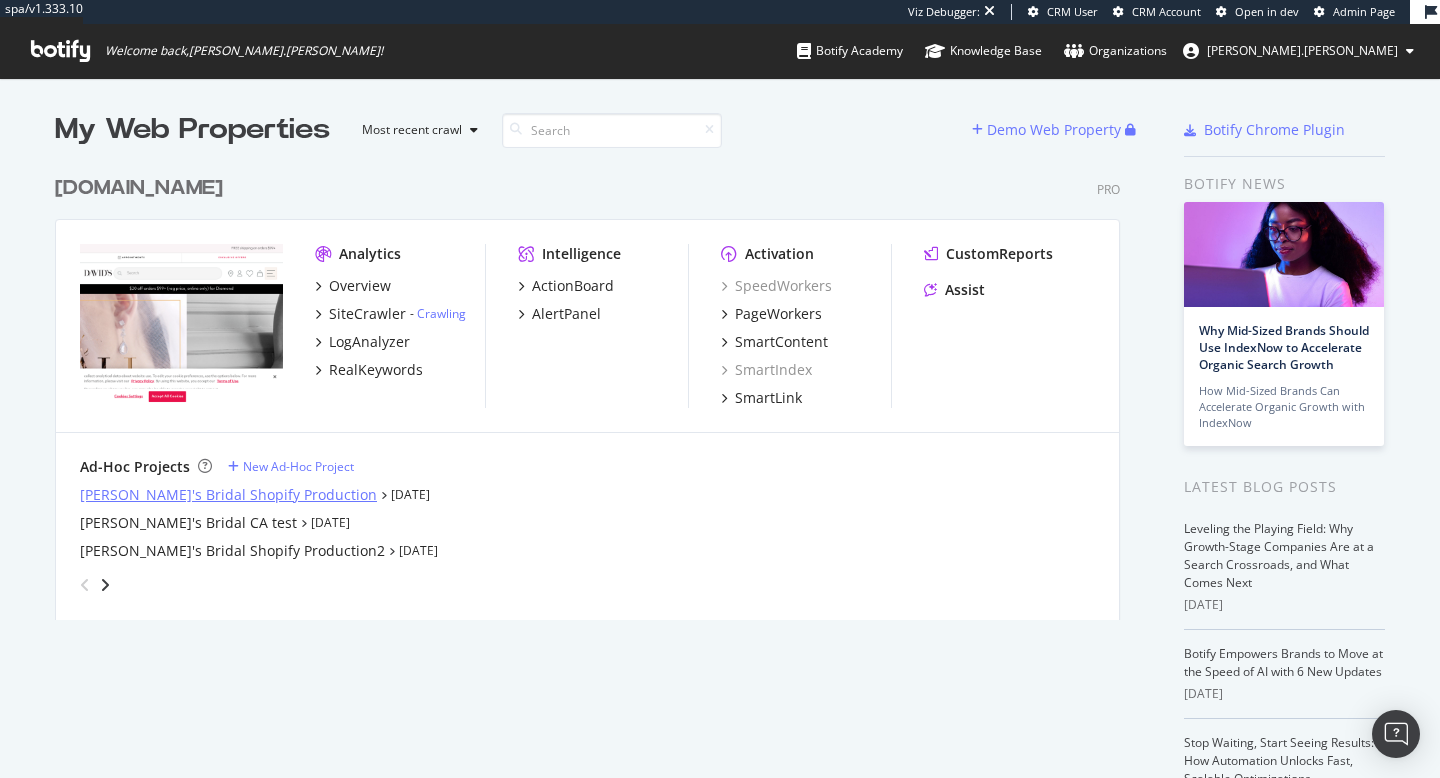 click on "[PERSON_NAME]'s Bridal Shopify Production" at bounding box center (228, 495) 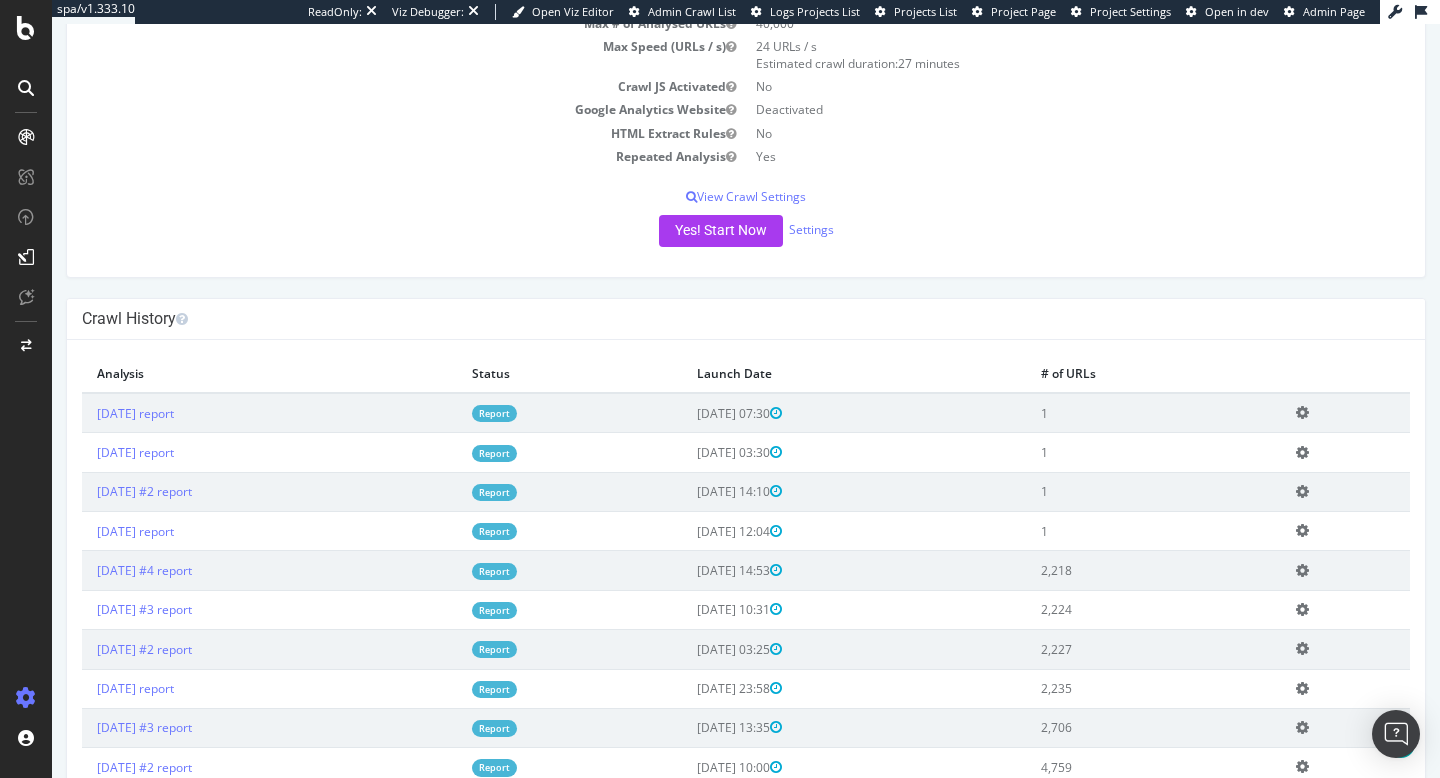 scroll, scrollTop: 0, scrollLeft: 0, axis: both 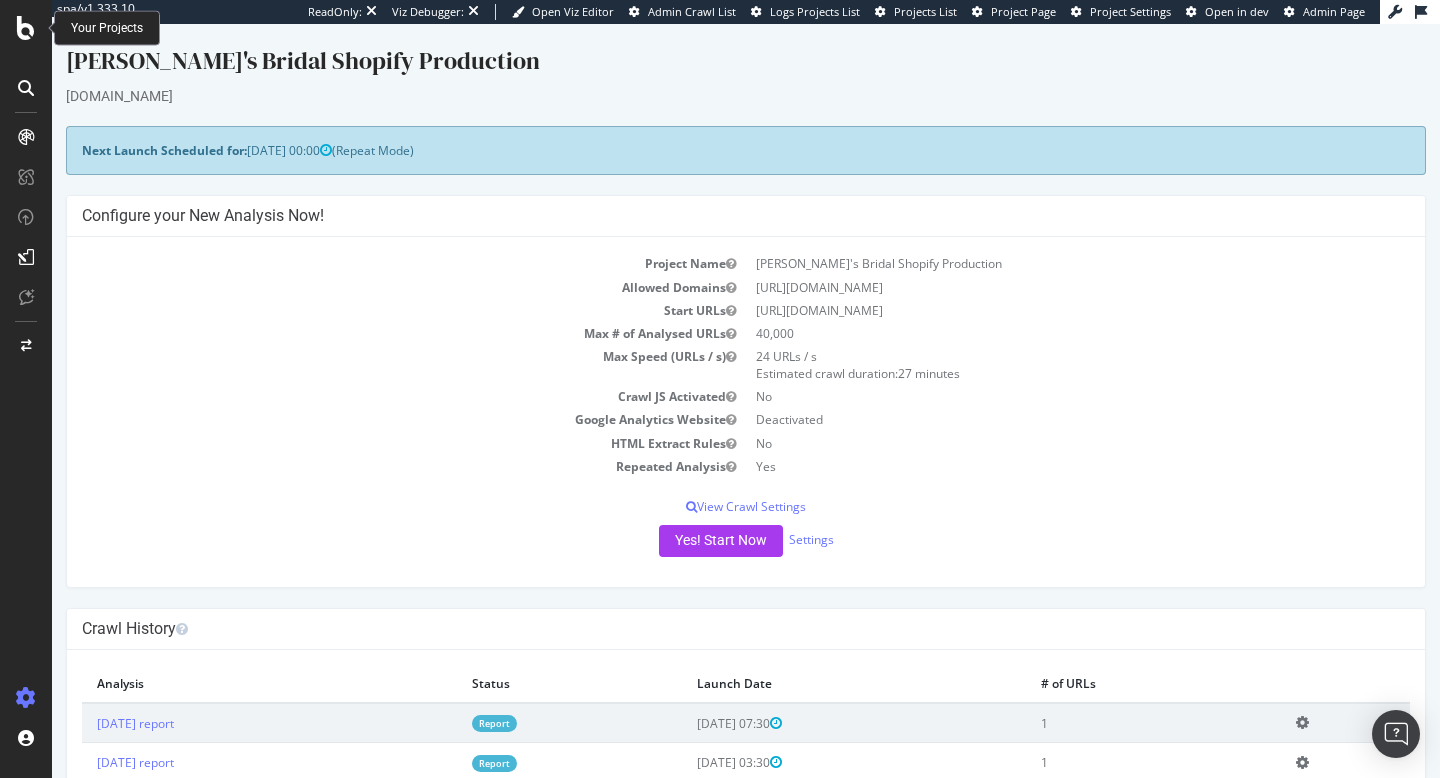 click at bounding box center [26, 28] 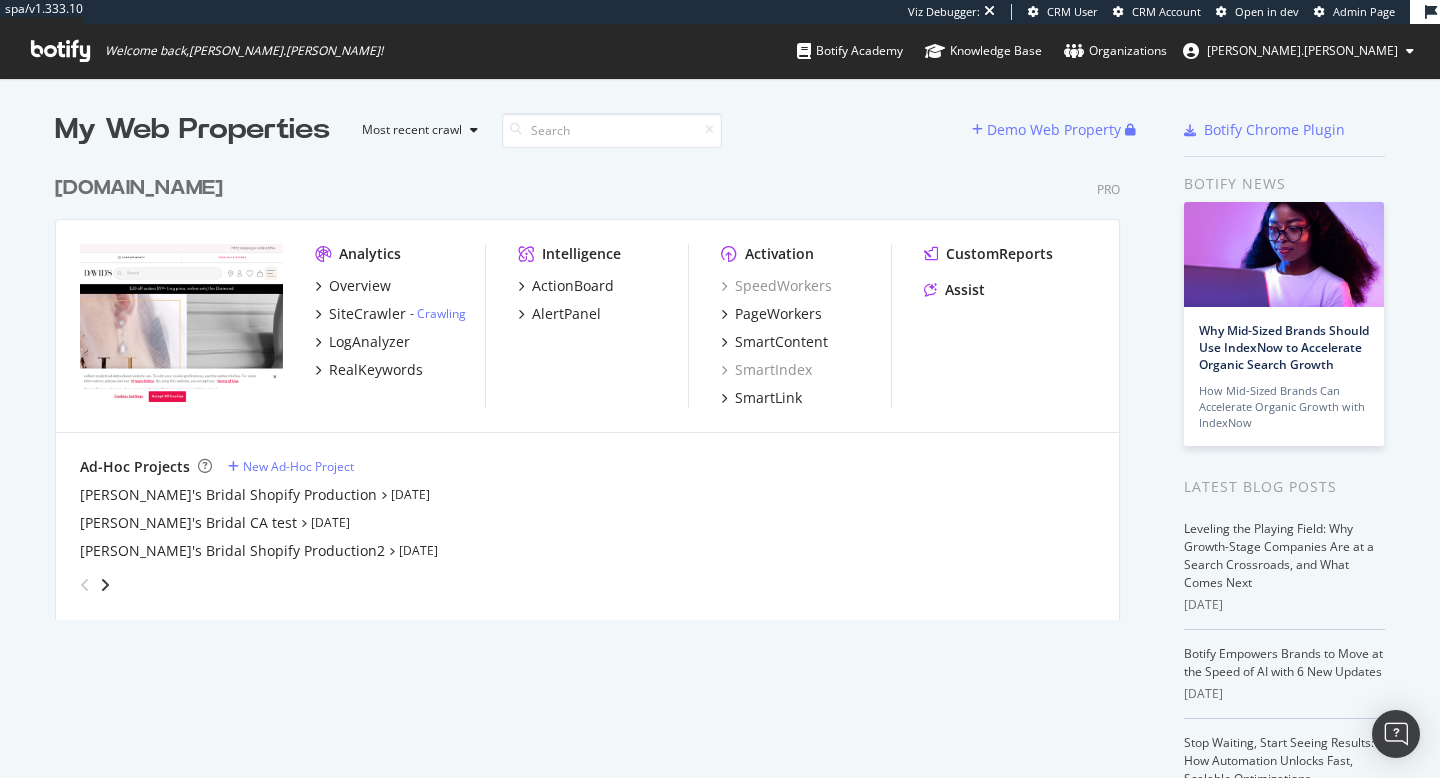 scroll, scrollTop: 1, scrollLeft: 1, axis: both 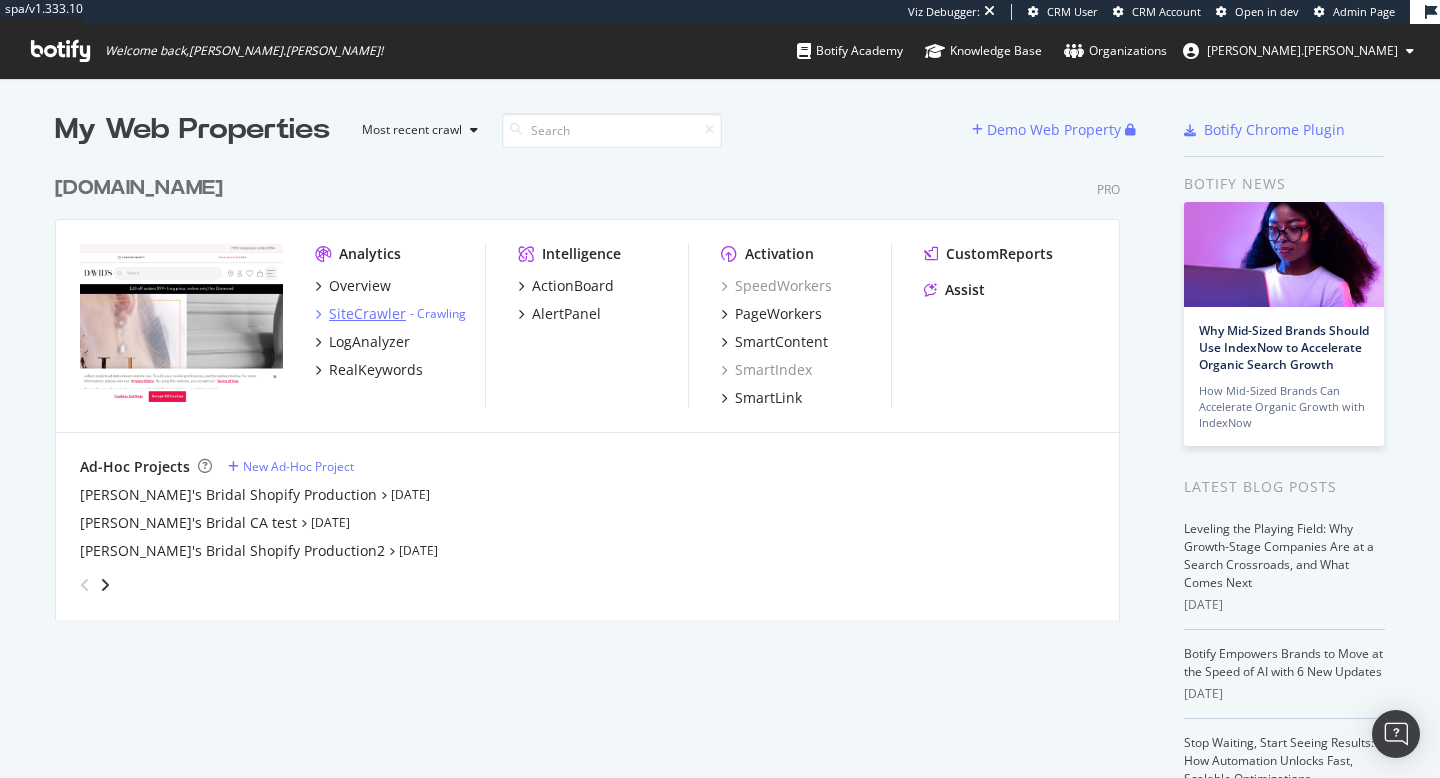 click on "SiteCrawler" at bounding box center [367, 314] 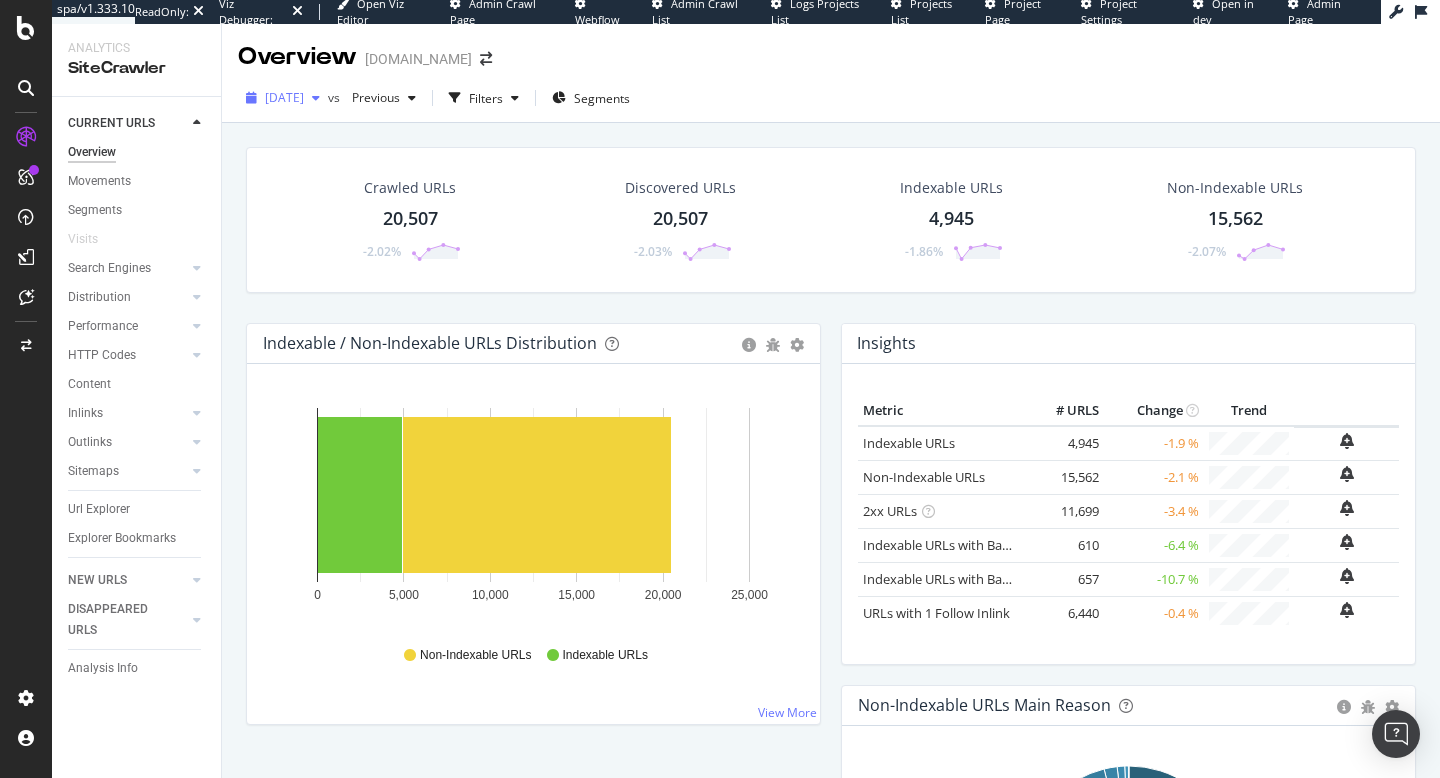 click on "[DATE]" at bounding box center (284, 97) 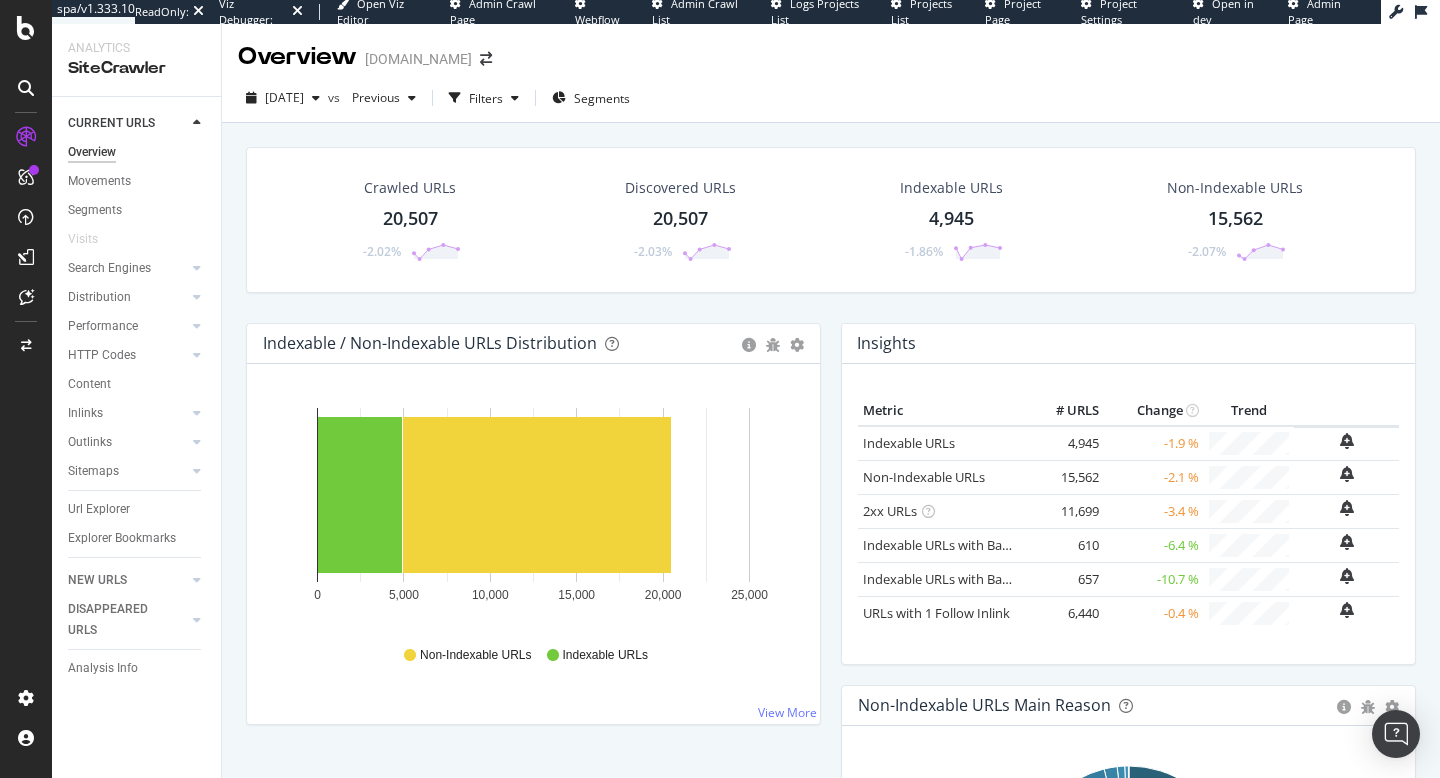 click on "2025 Jul. 16th vs Previous Filters Segments" at bounding box center [831, 102] 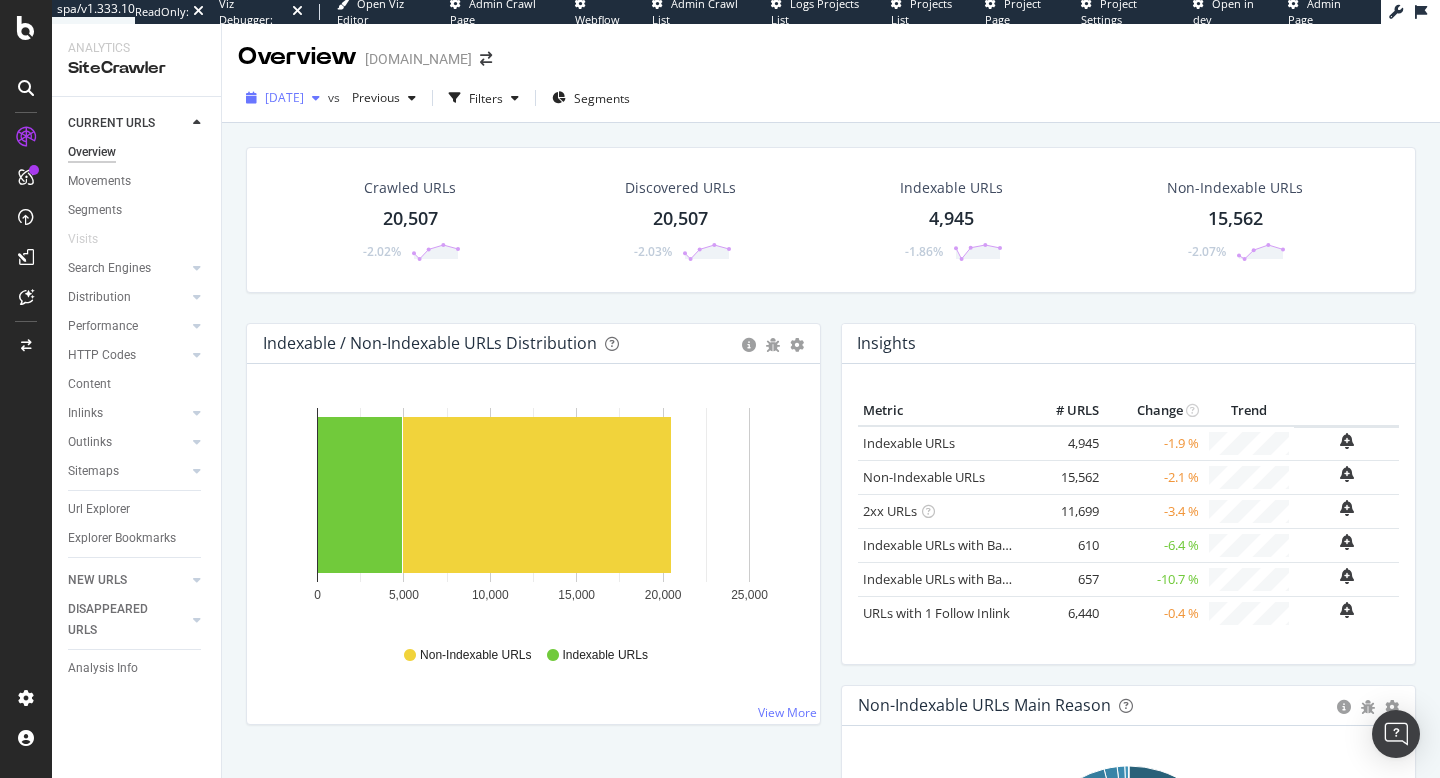 click on "[DATE]" at bounding box center (284, 97) 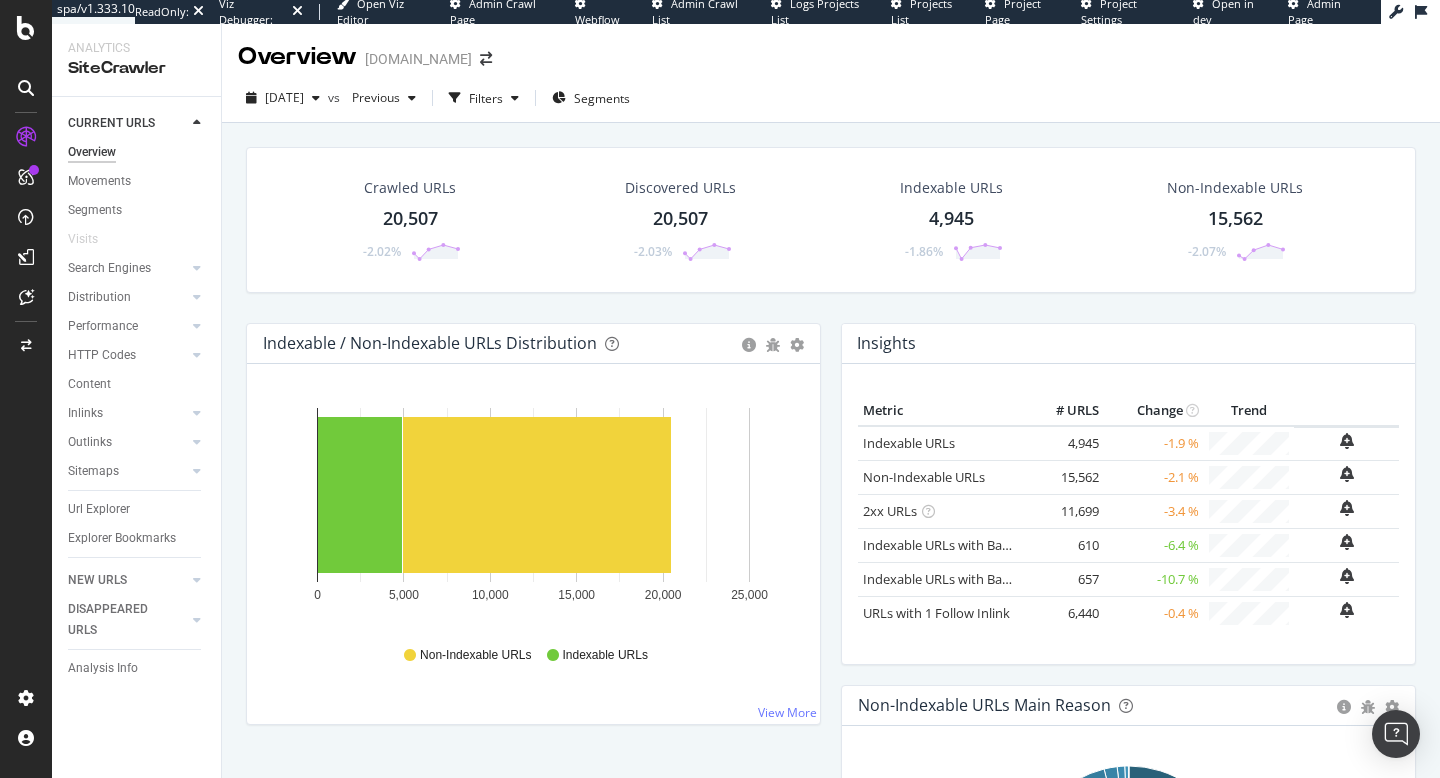 click on "2025 Jul. 16th vs Previous Filters Segments" at bounding box center [831, 102] 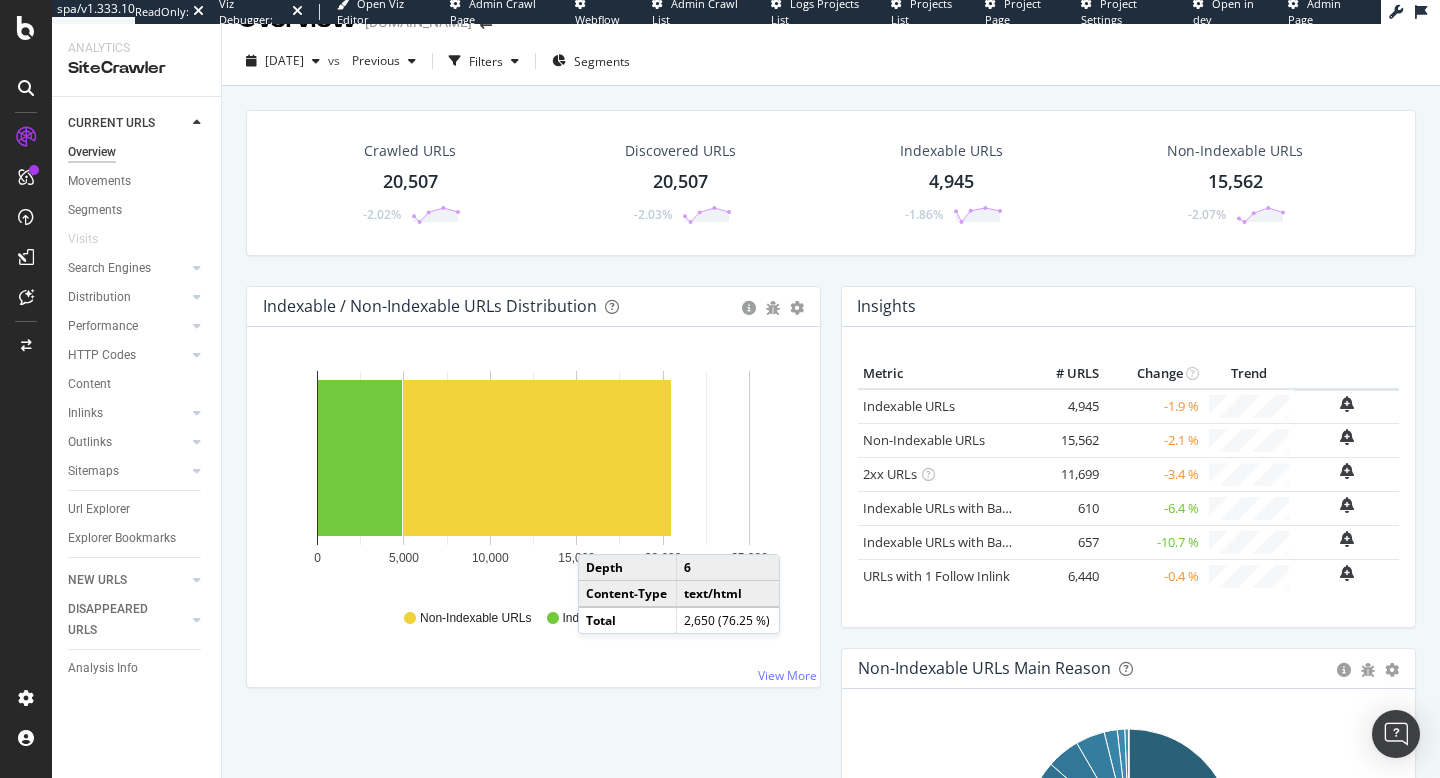 scroll, scrollTop: 0, scrollLeft: 0, axis: both 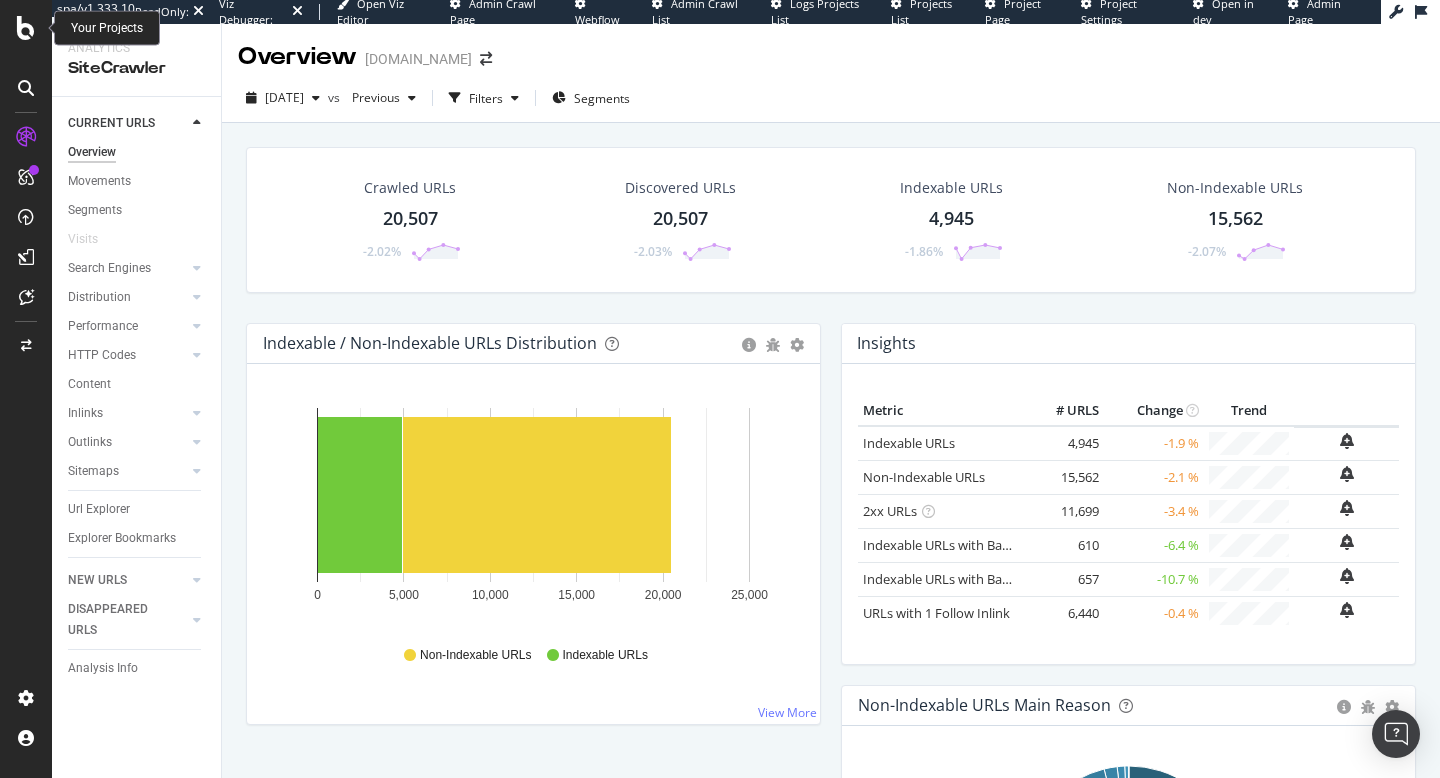 click at bounding box center [26, 28] 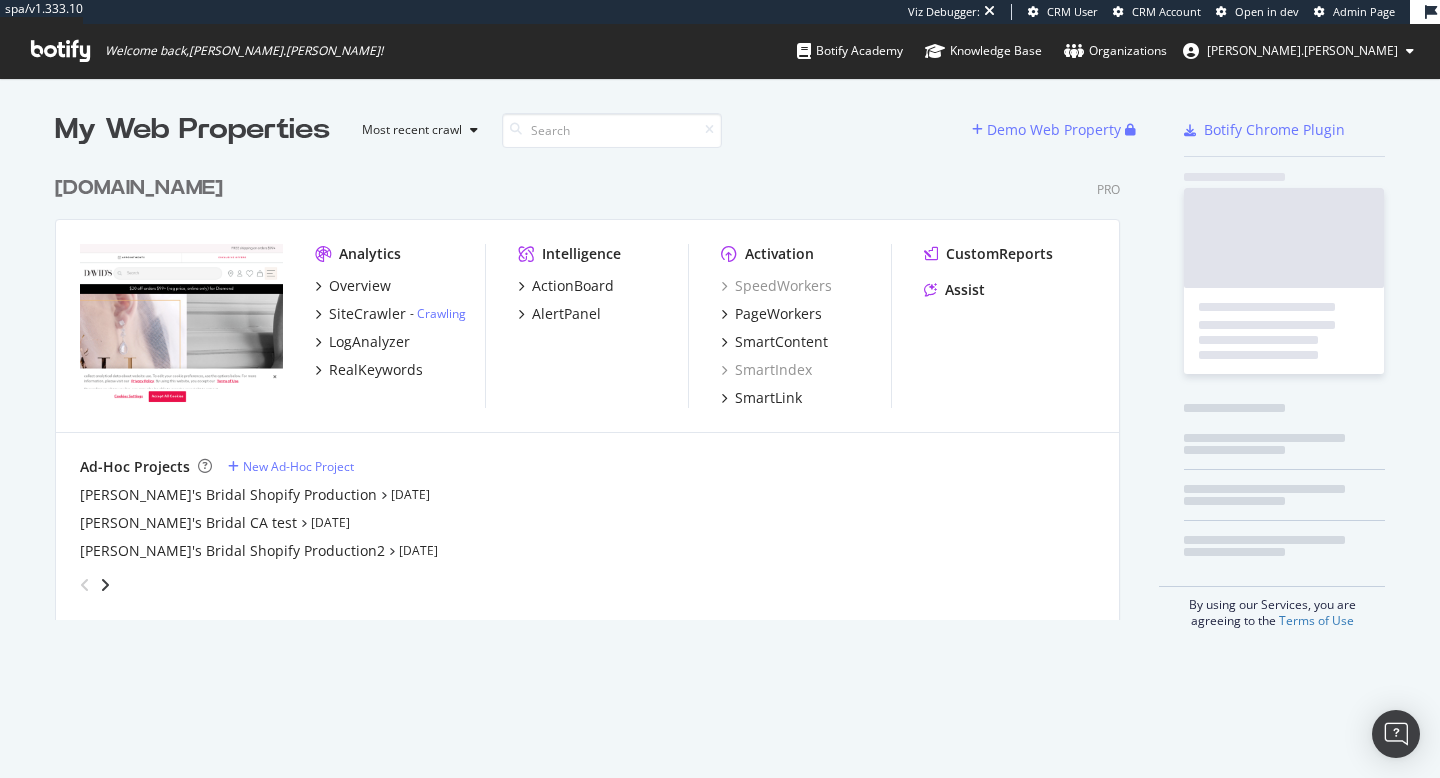 scroll, scrollTop: 1, scrollLeft: 1, axis: both 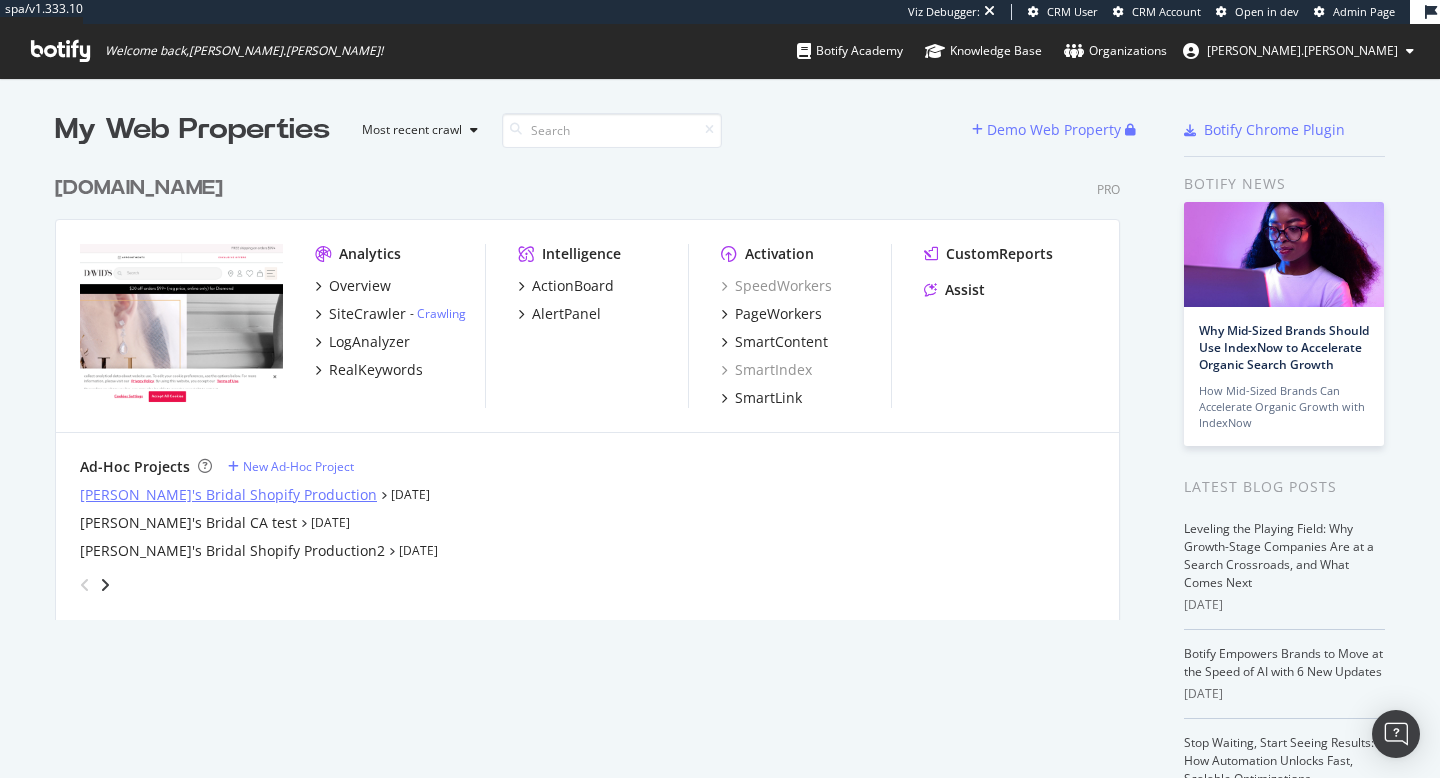 click on "[PERSON_NAME]'s Bridal Shopify Production" at bounding box center (228, 495) 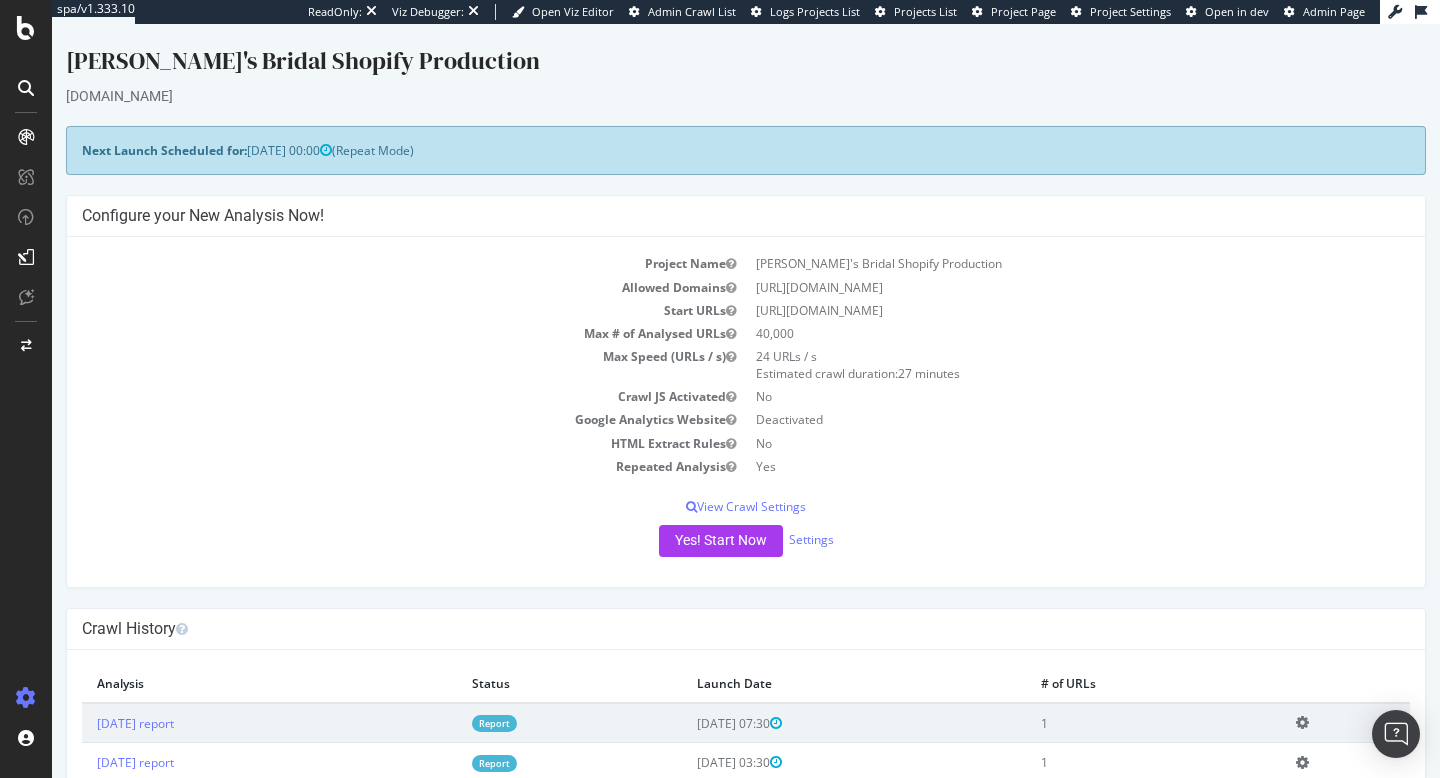 scroll, scrollTop: 0, scrollLeft: 0, axis: both 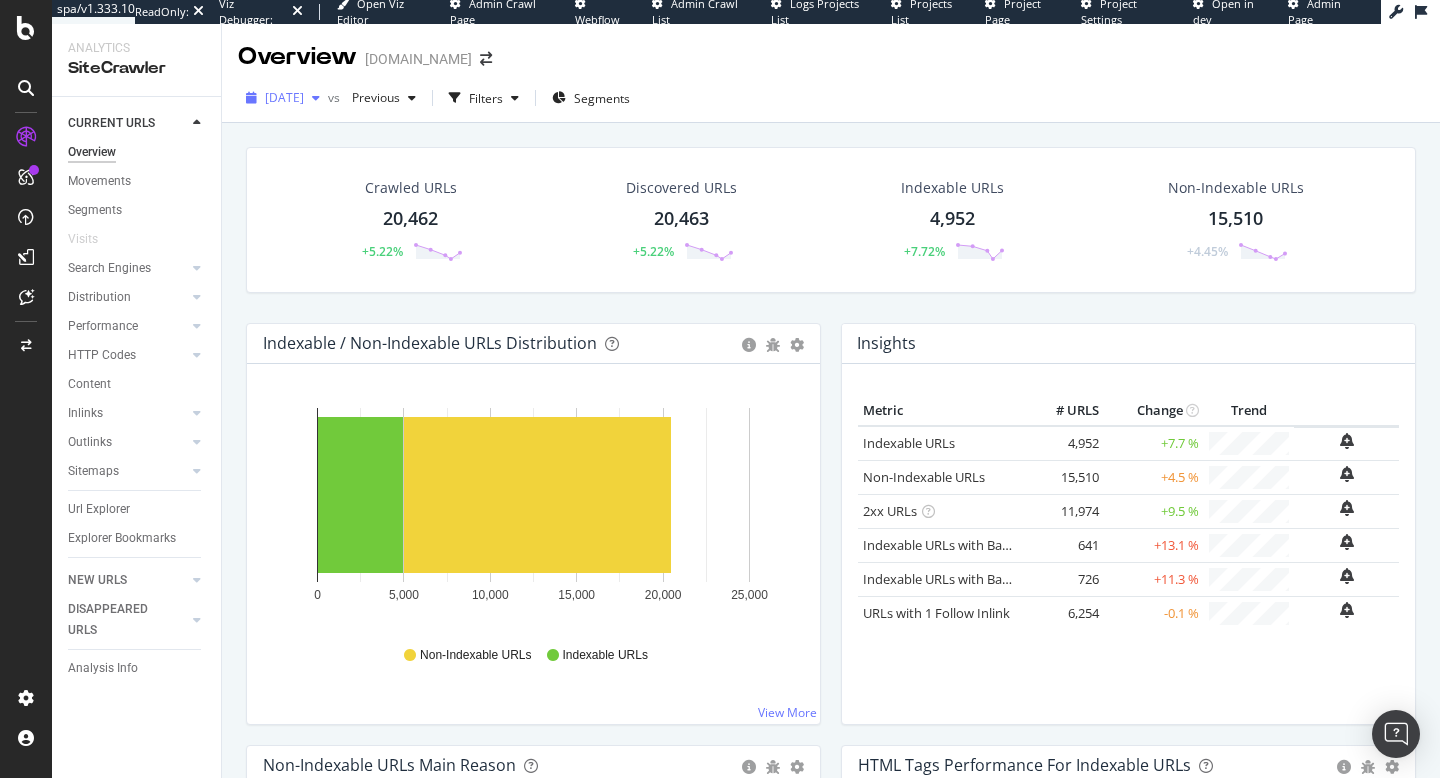 click on "[DATE]" at bounding box center (283, 98) 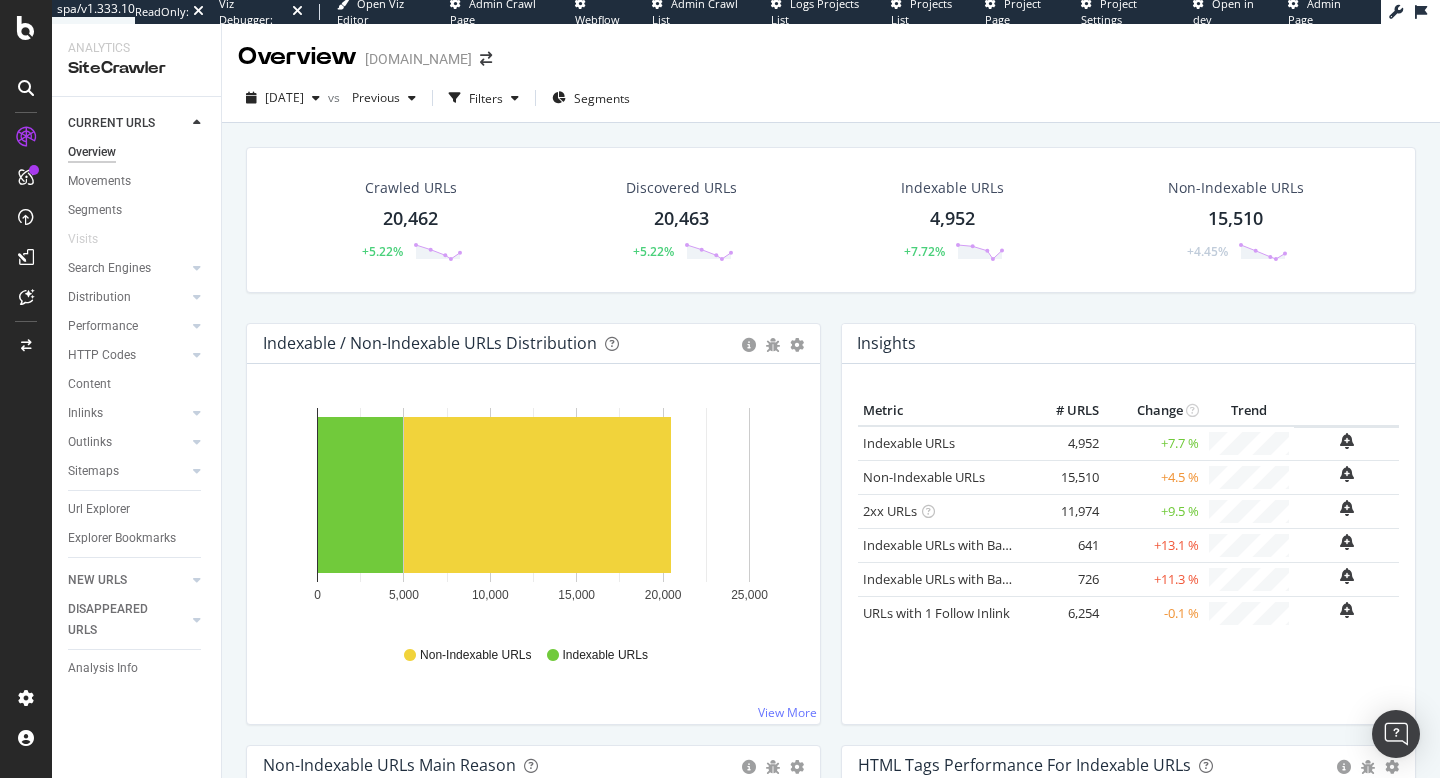 click on "[DOMAIN_NAME]" at bounding box center [418, 59] 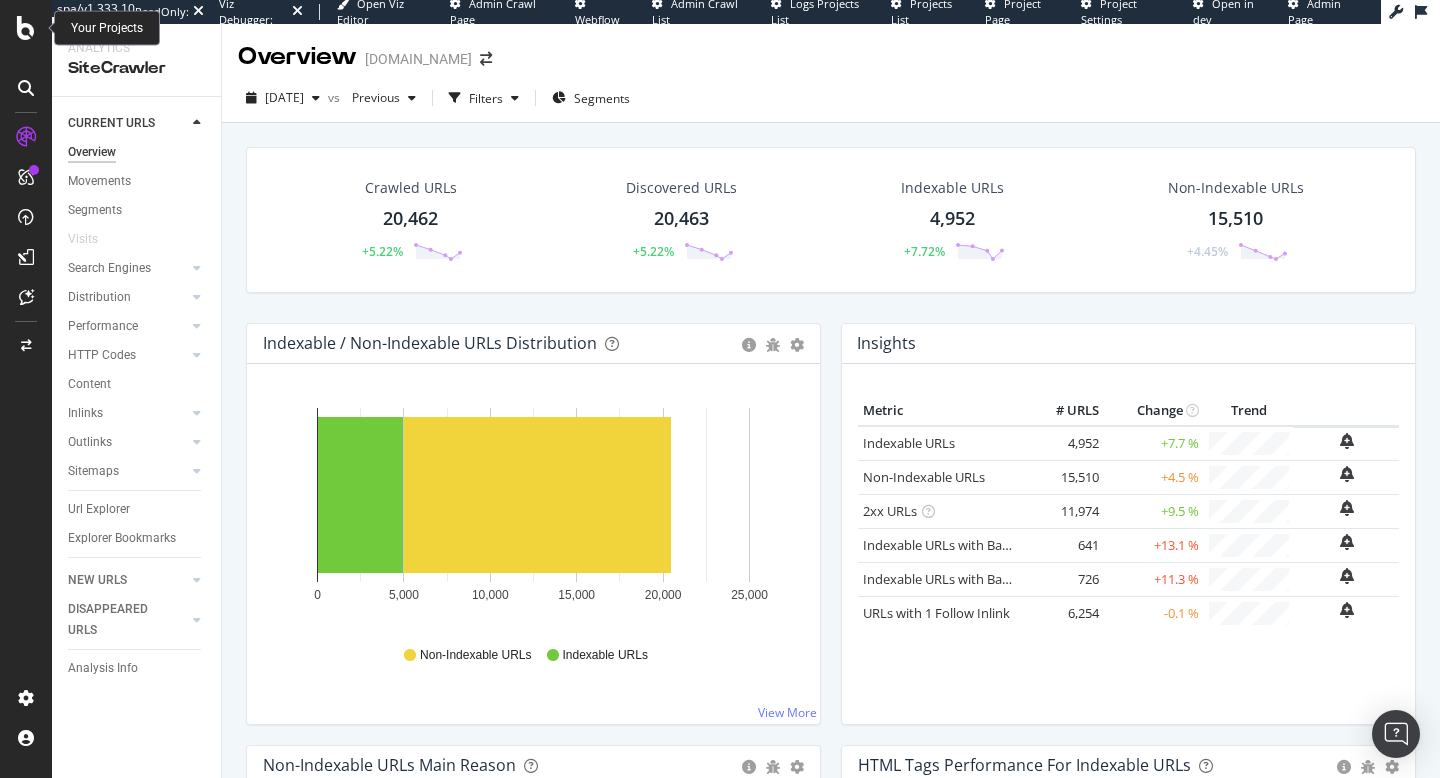click at bounding box center (26, 28) 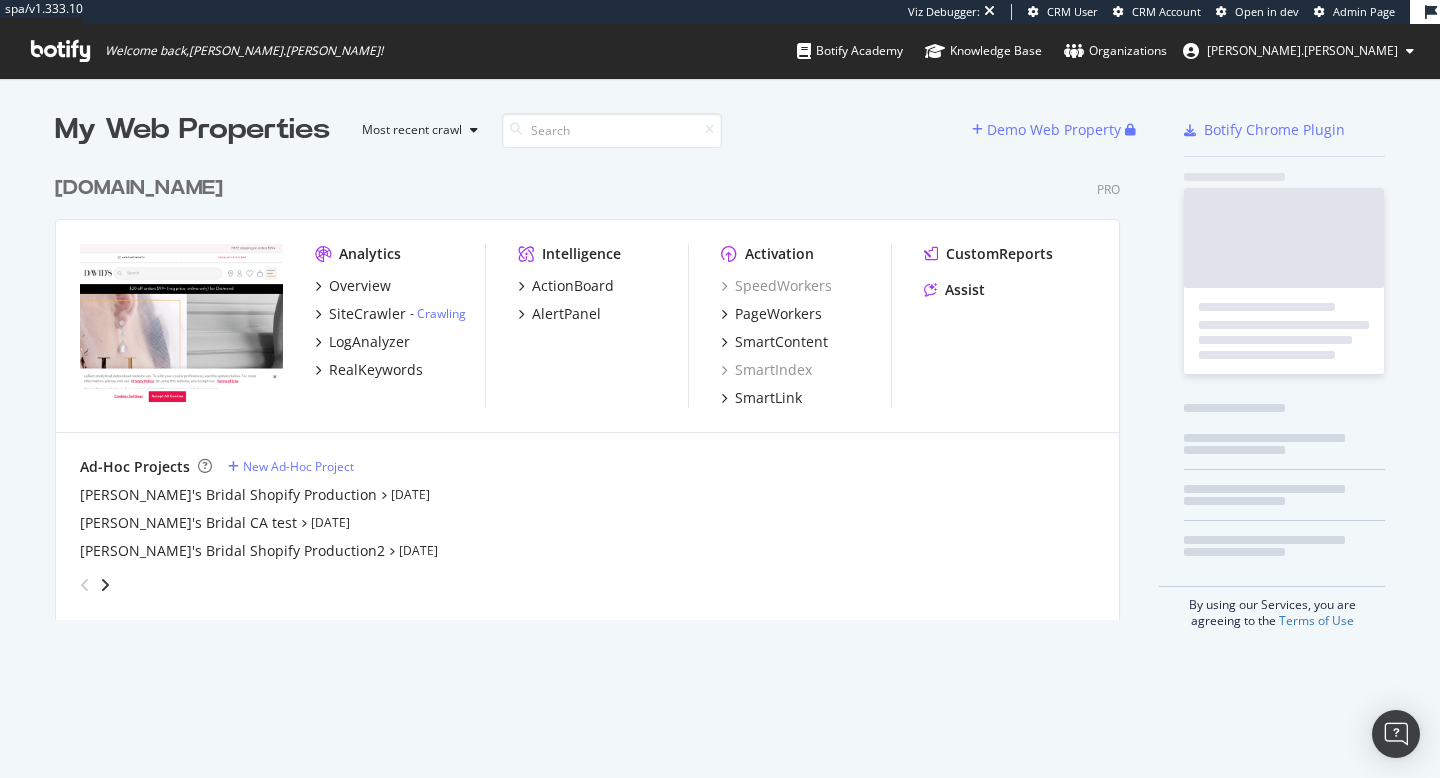 scroll, scrollTop: 1, scrollLeft: 1, axis: both 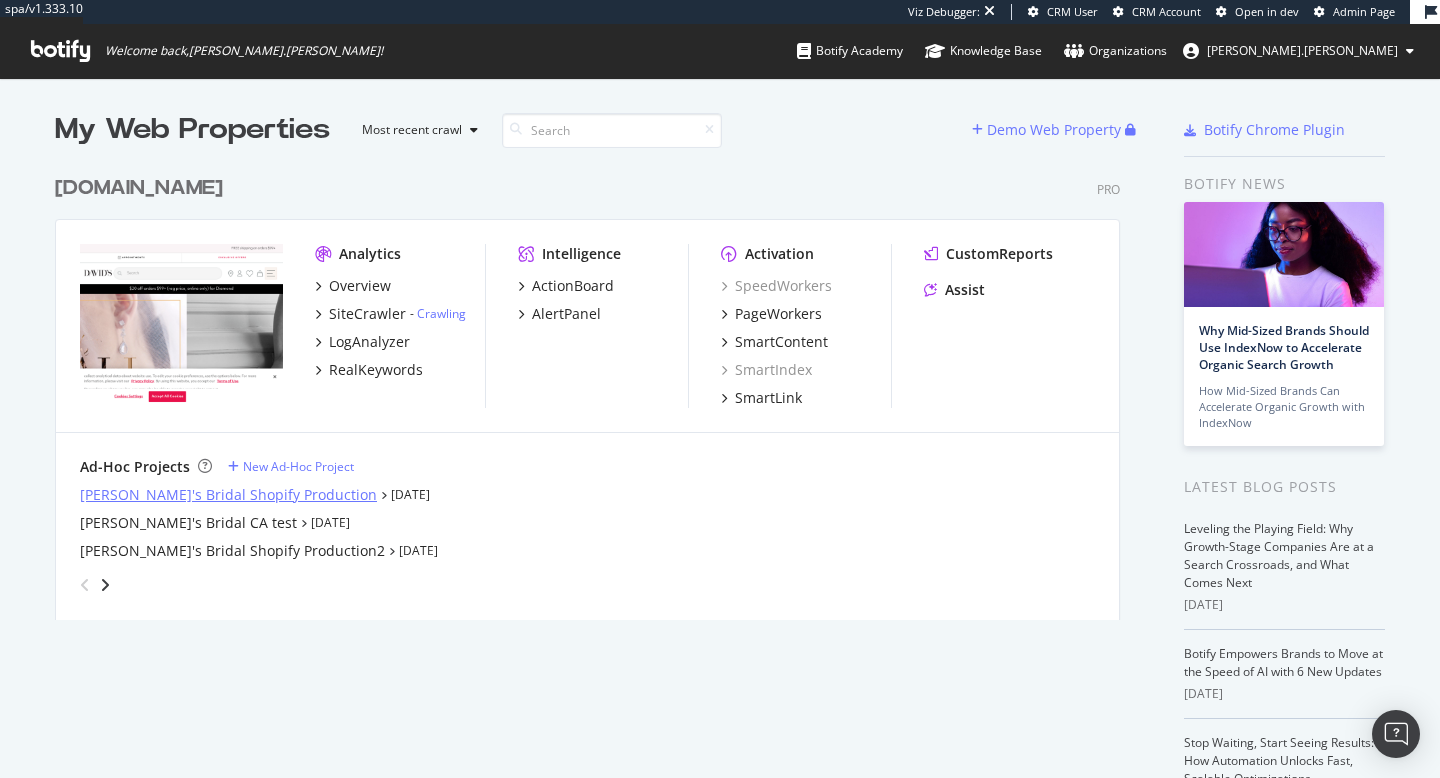 click on "[PERSON_NAME]'s Bridal Shopify Production" at bounding box center [228, 495] 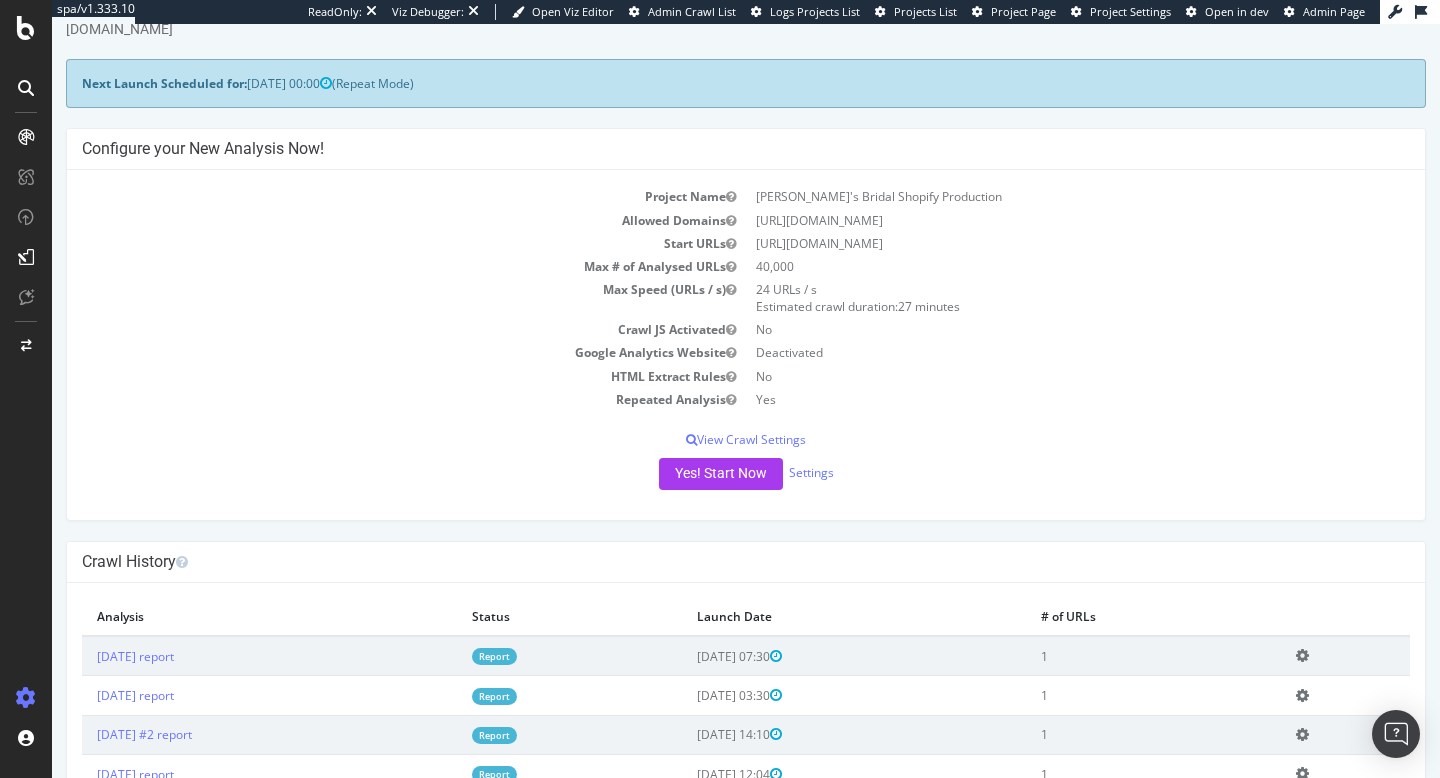 scroll, scrollTop: 0, scrollLeft: 0, axis: both 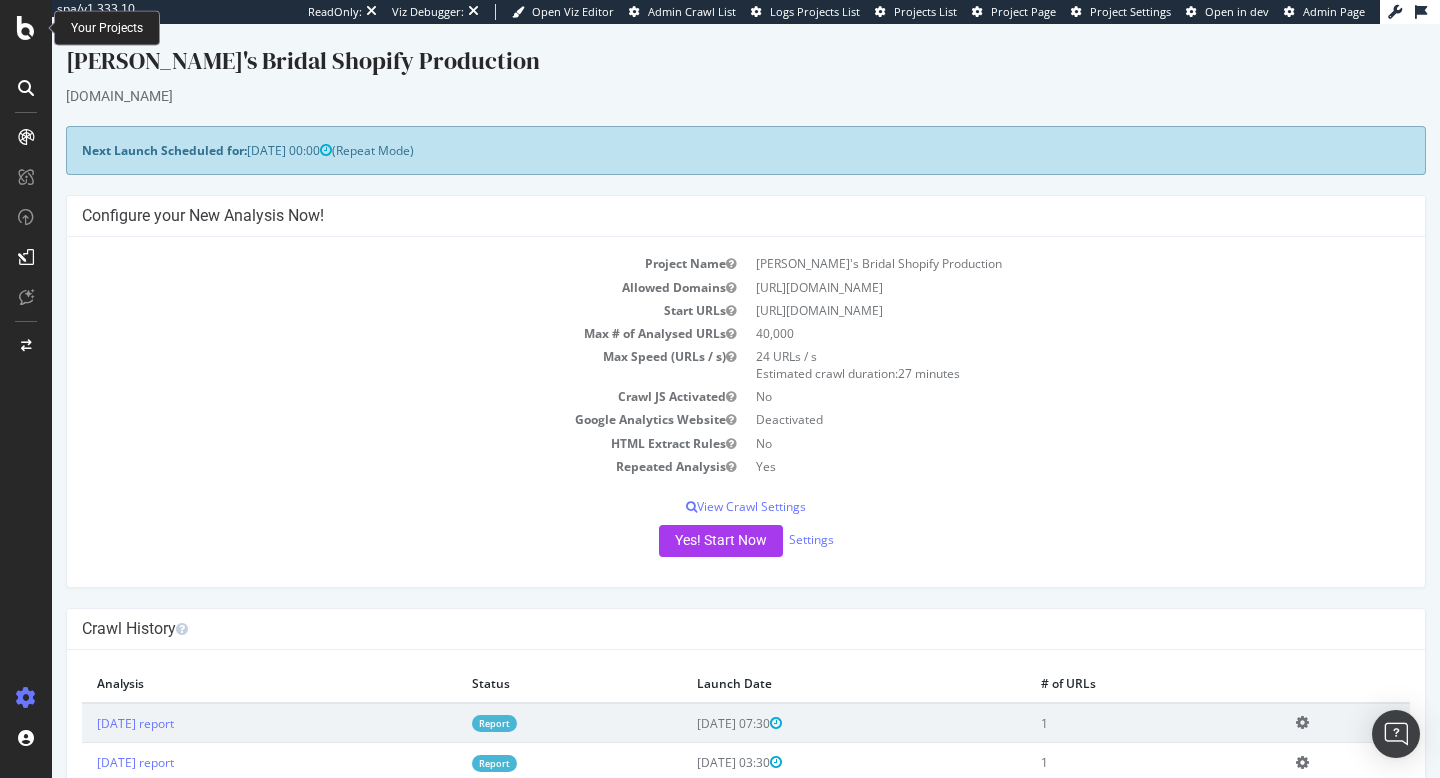 click at bounding box center [26, 28] 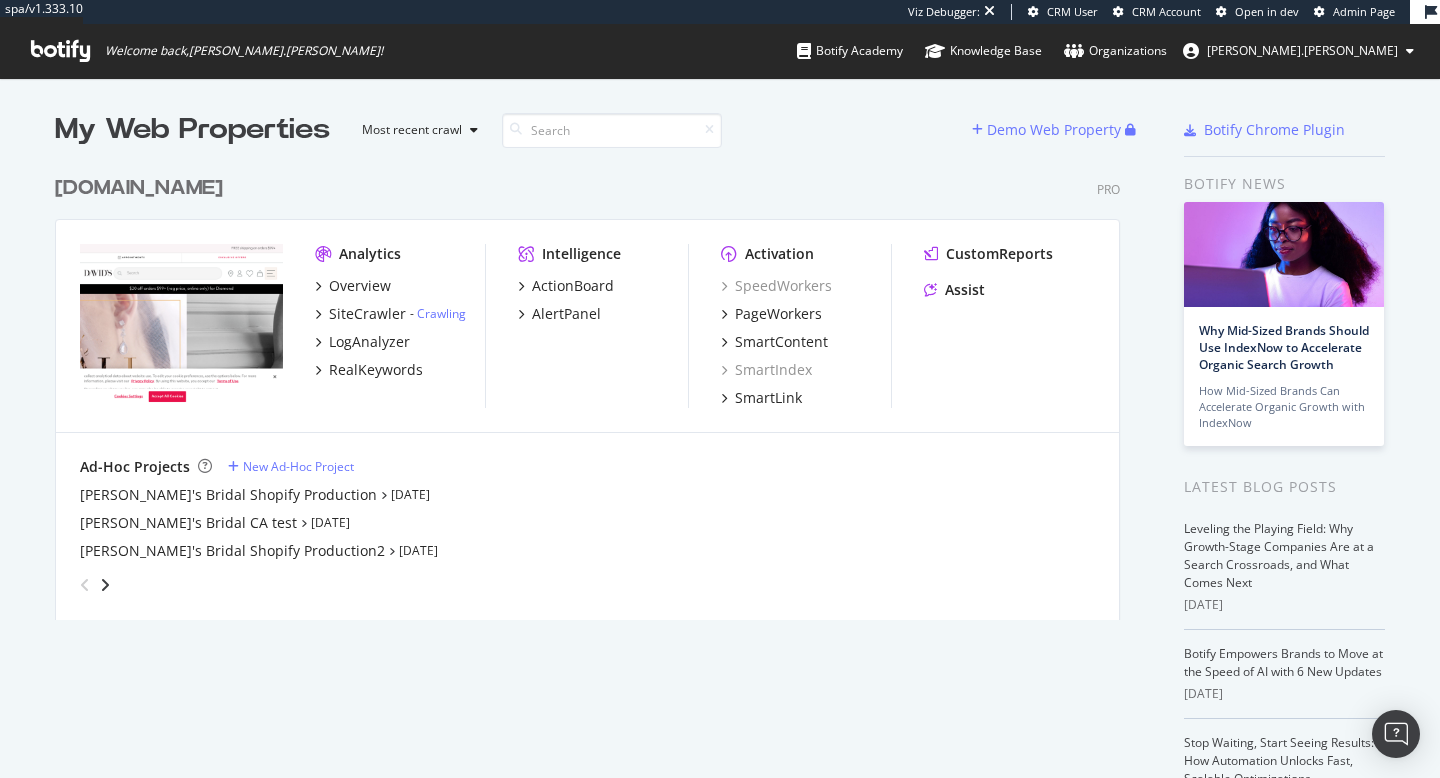 scroll, scrollTop: 1, scrollLeft: 1, axis: both 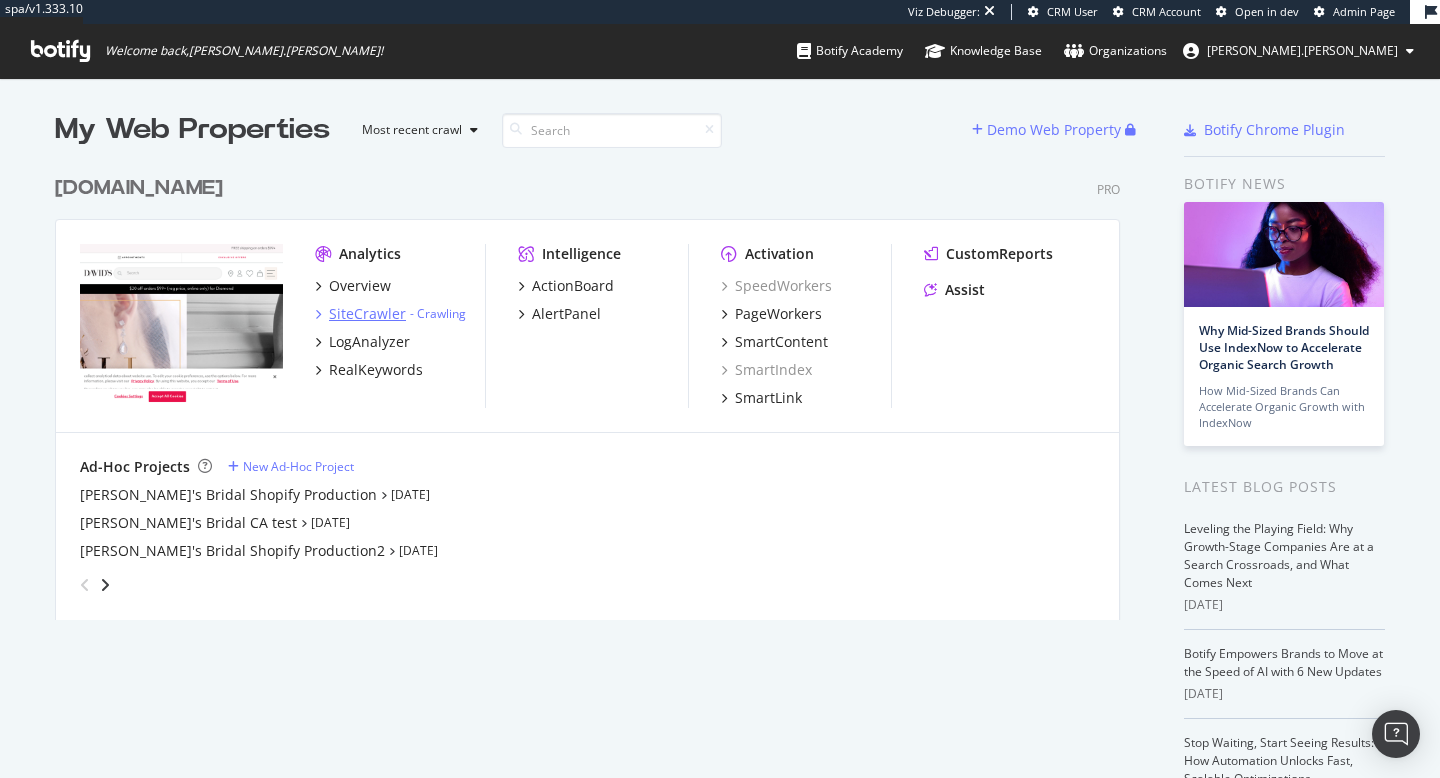 click on "SiteCrawler" at bounding box center (367, 314) 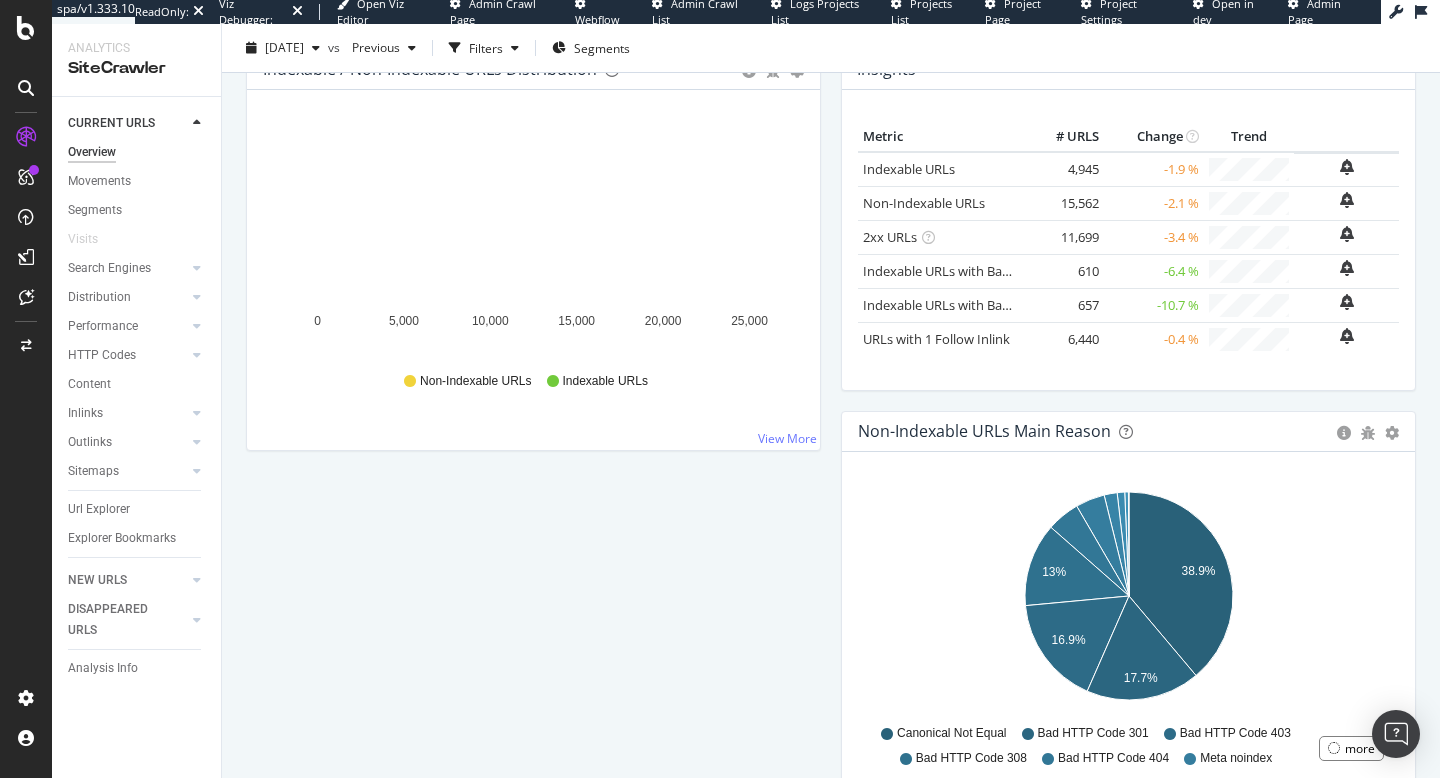 scroll, scrollTop: 0, scrollLeft: 0, axis: both 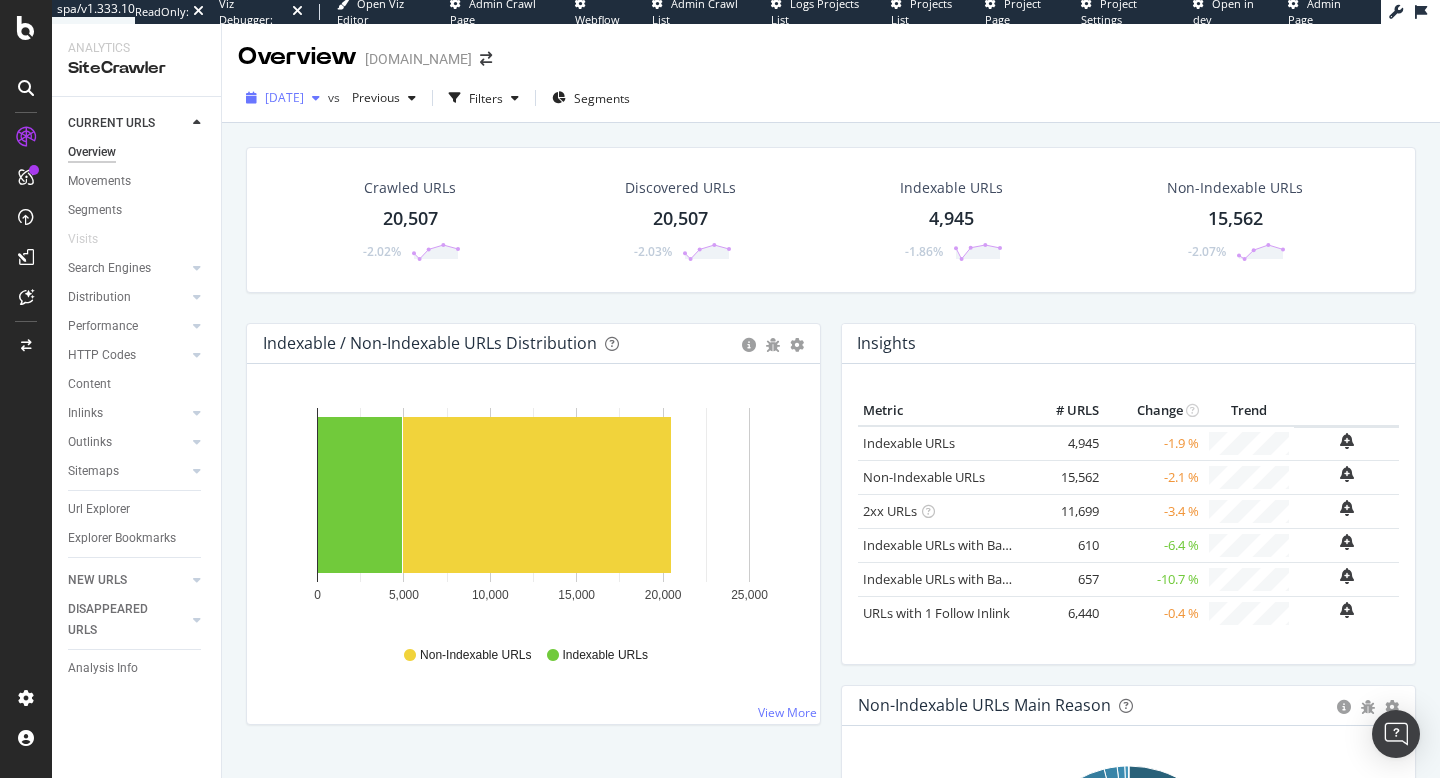 click on "[DATE]" at bounding box center (284, 97) 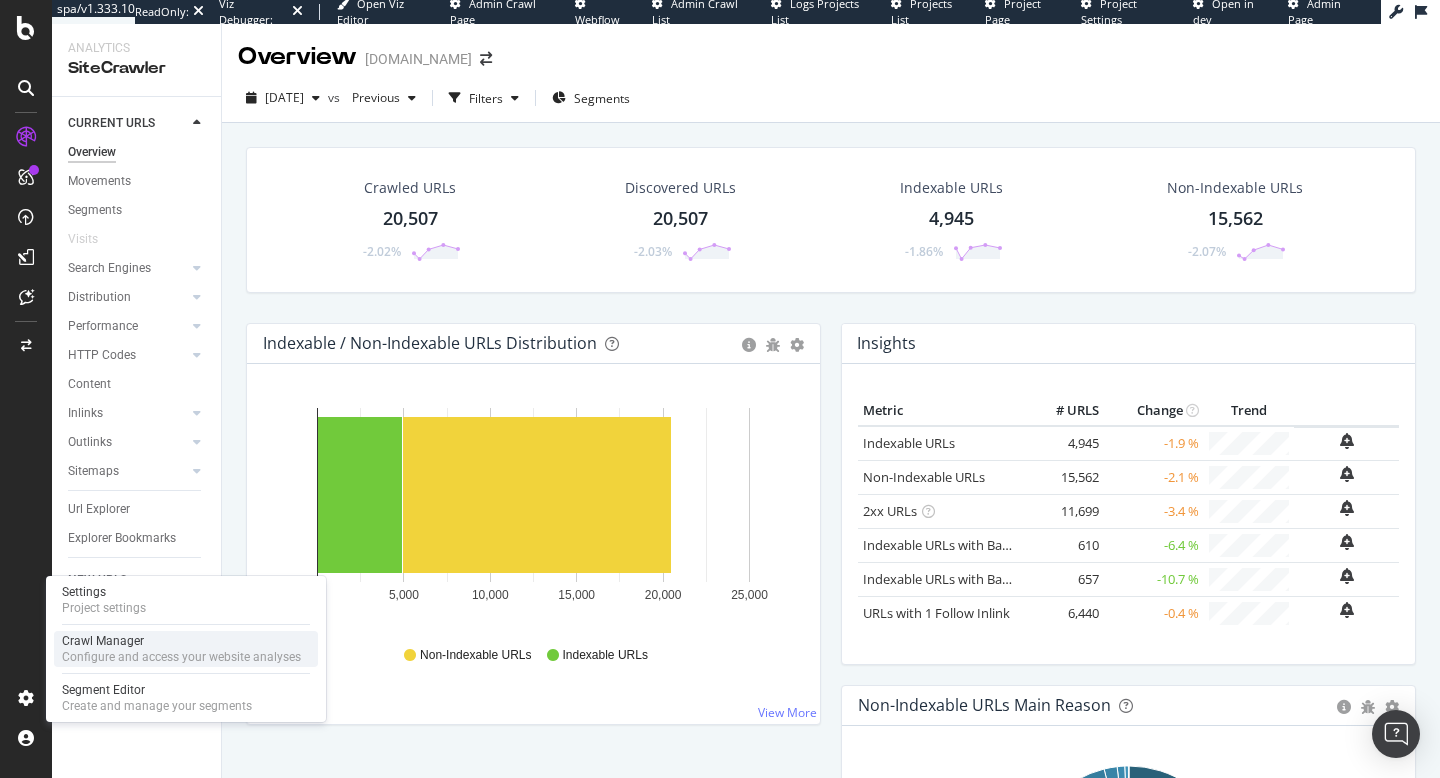 click on "Crawl Manager" at bounding box center [181, 641] 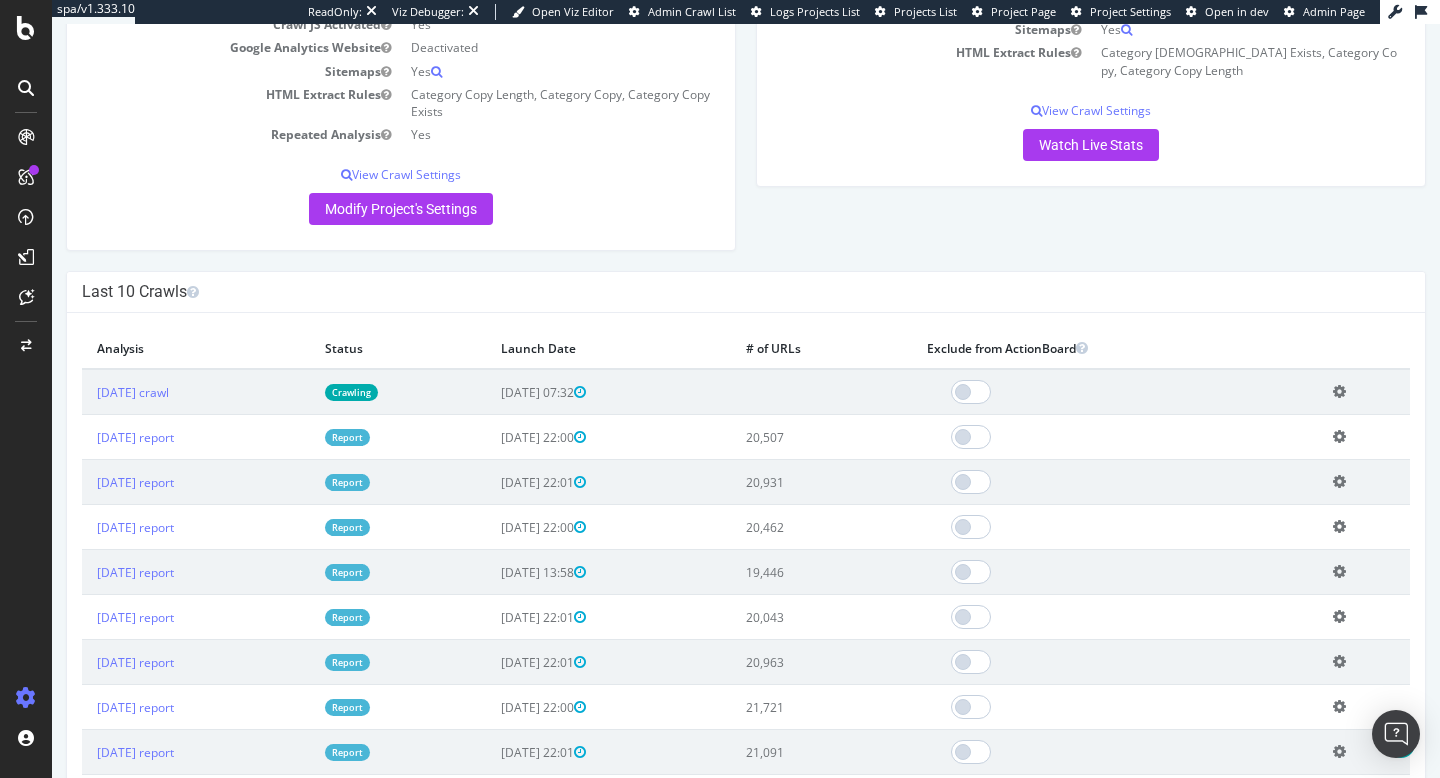 scroll, scrollTop: 386, scrollLeft: 0, axis: vertical 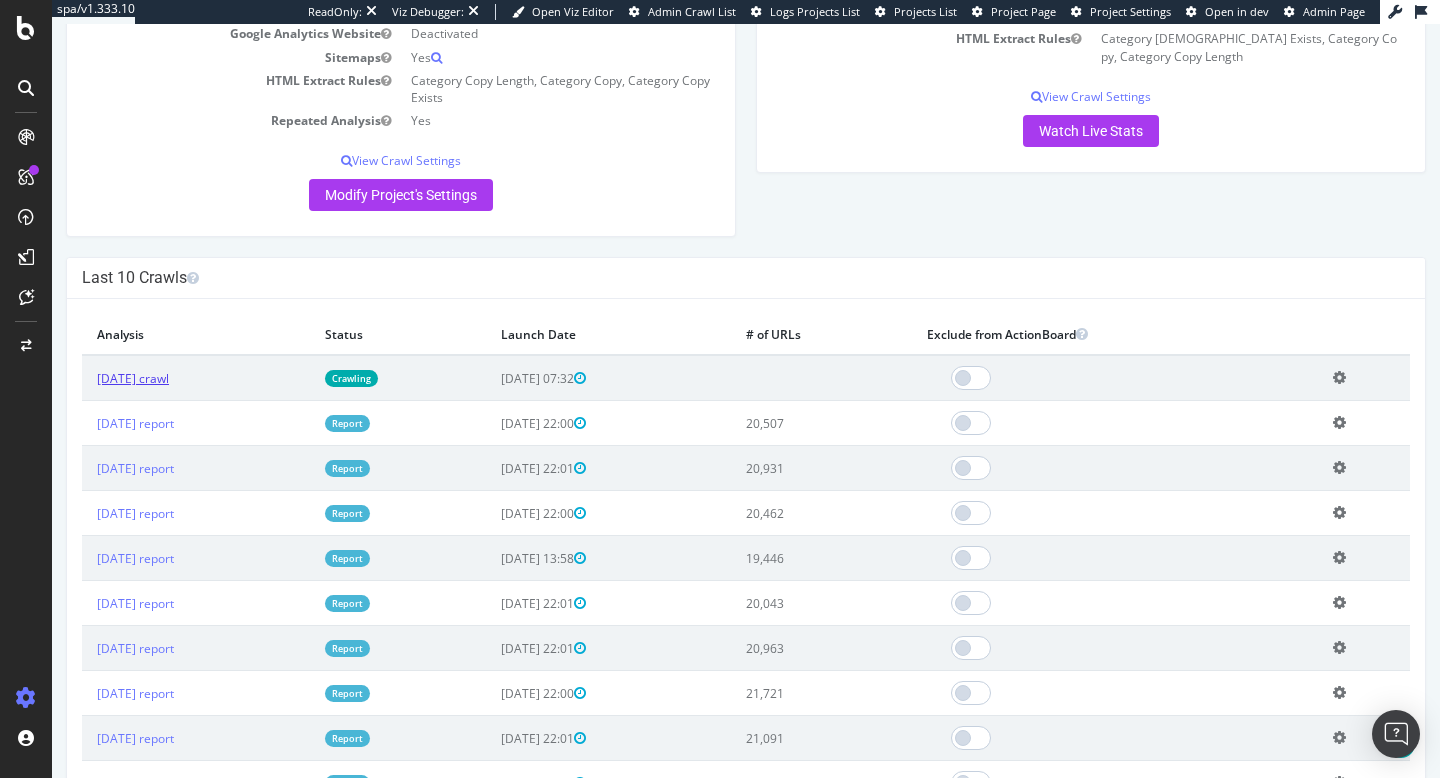 click on "[DATE]
crawl" at bounding box center (133, 378) 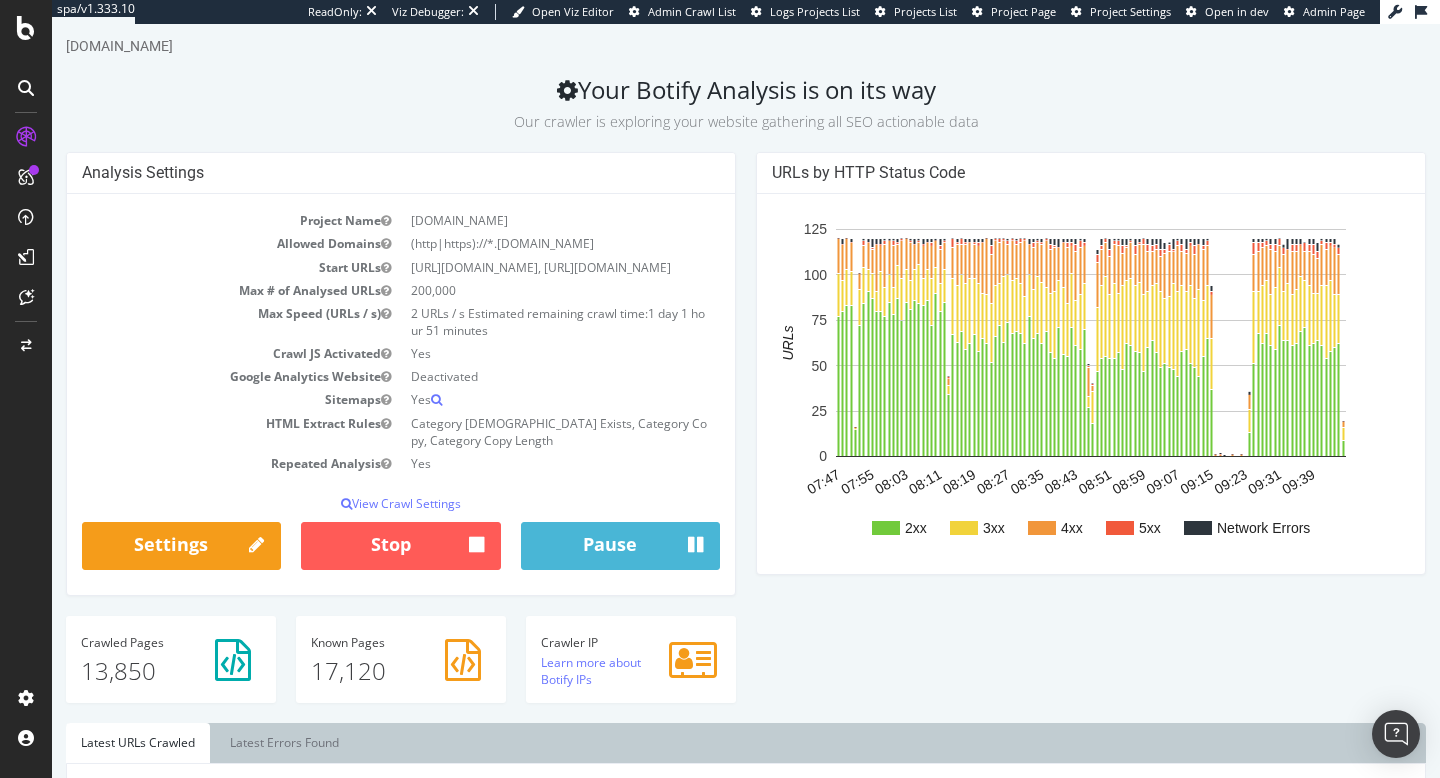 scroll, scrollTop: 0, scrollLeft: 0, axis: both 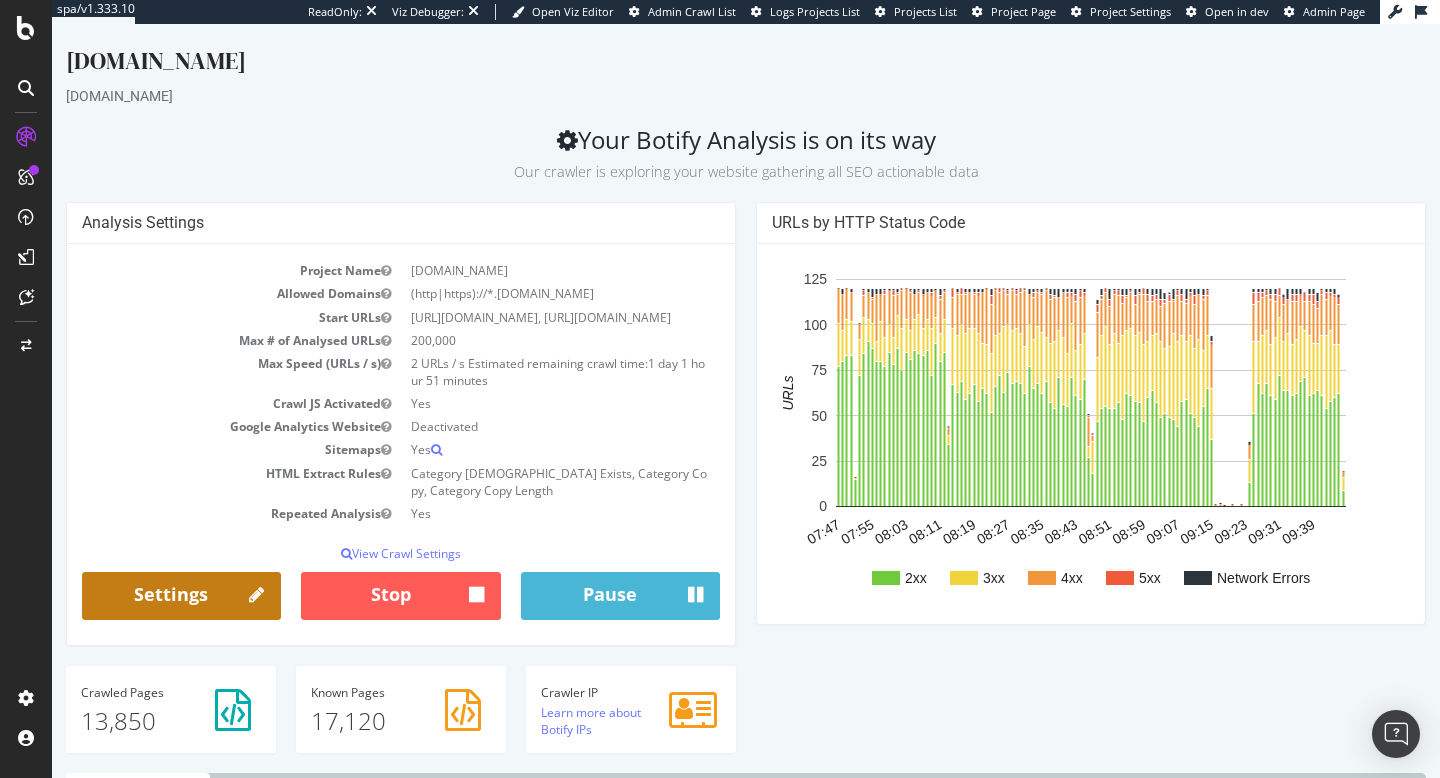 click on "Settings" at bounding box center [181, 596] 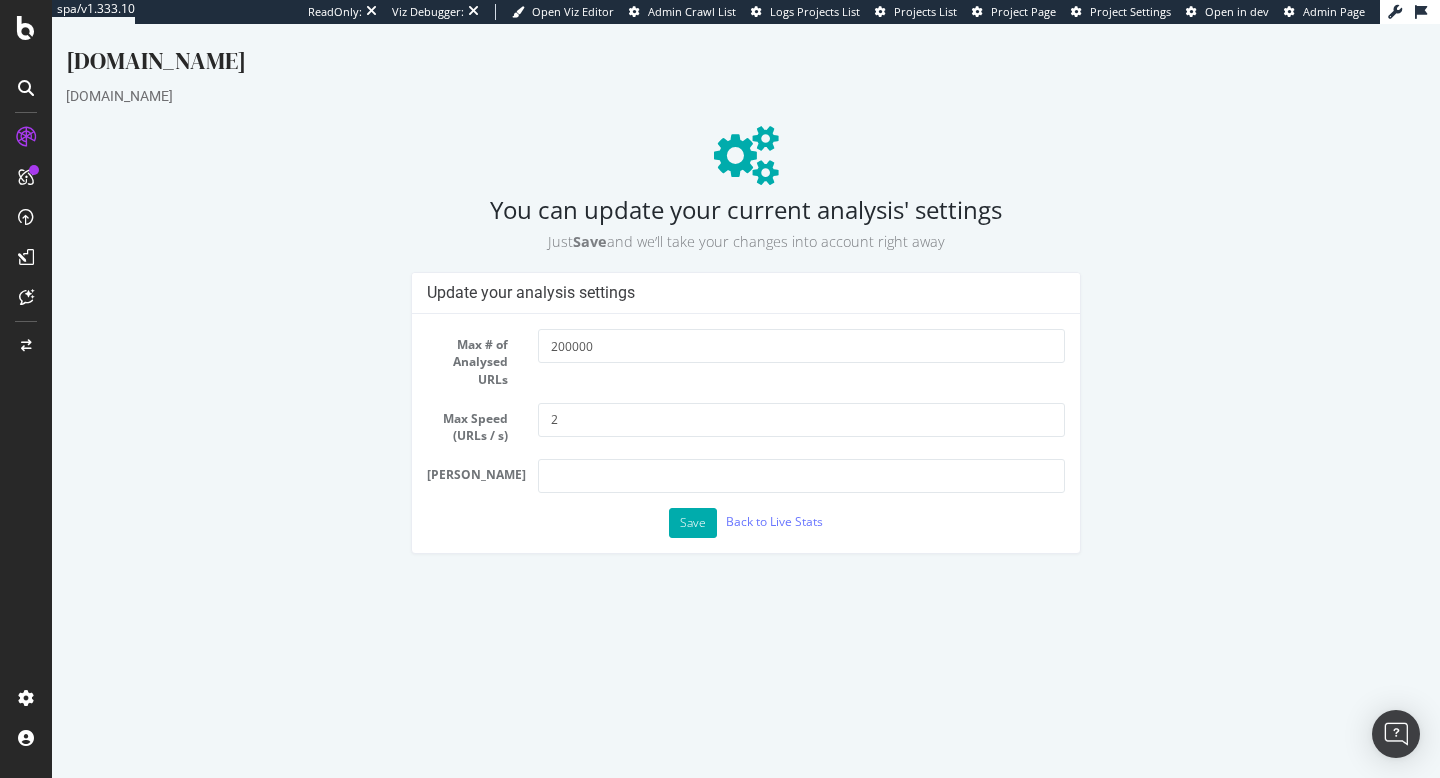 scroll, scrollTop: 0, scrollLeft: 0, axis: both 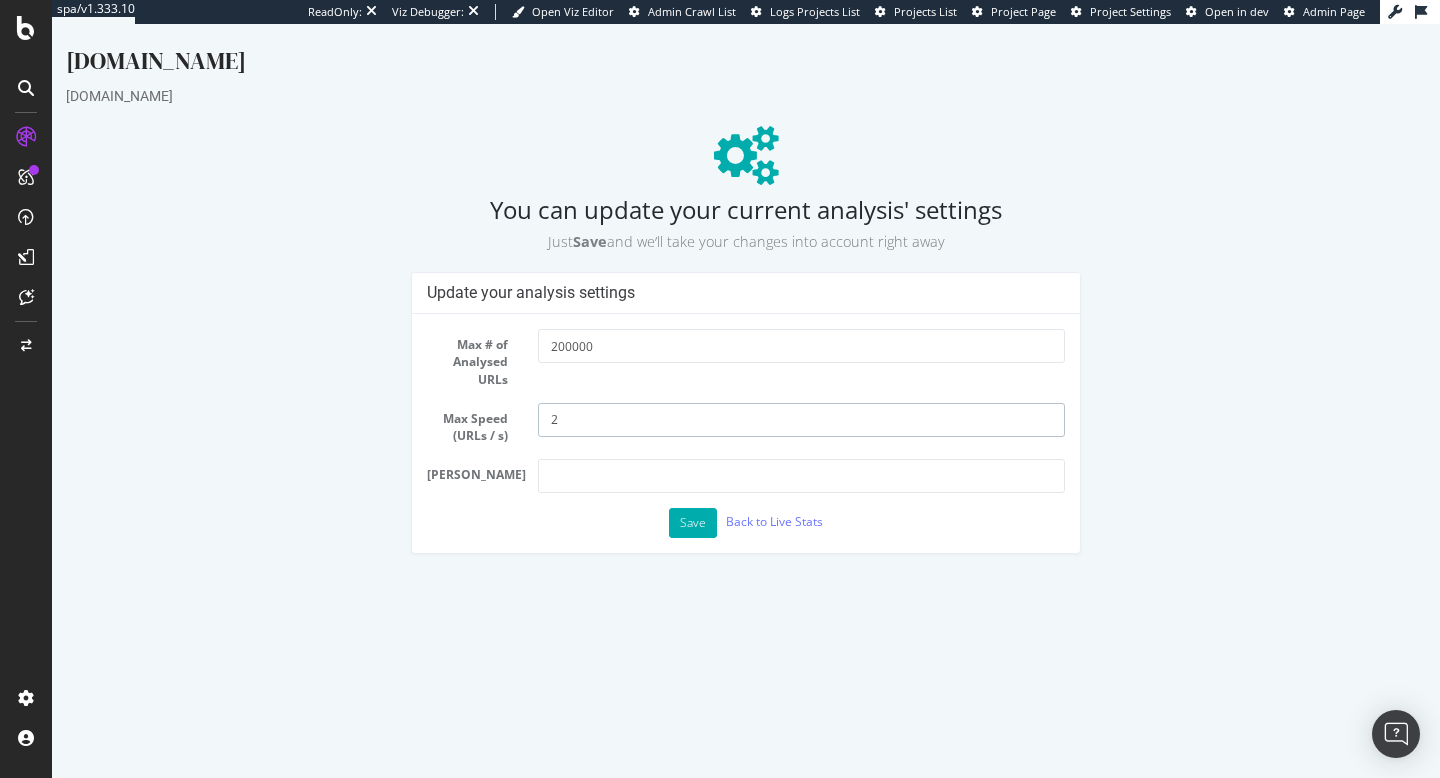 click on "2" at bounding box center [801, 420] 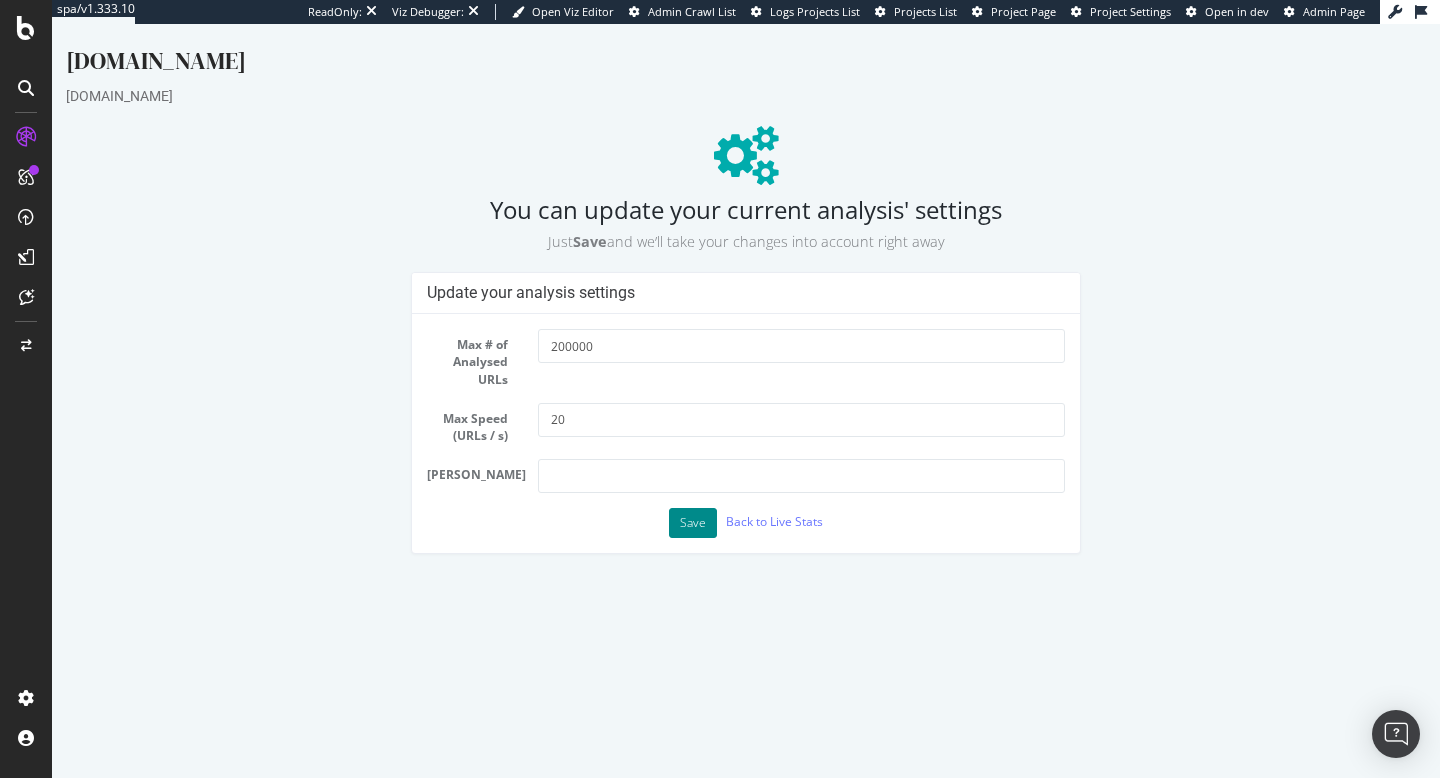 click on "Save" at bounding box center [693, 523] 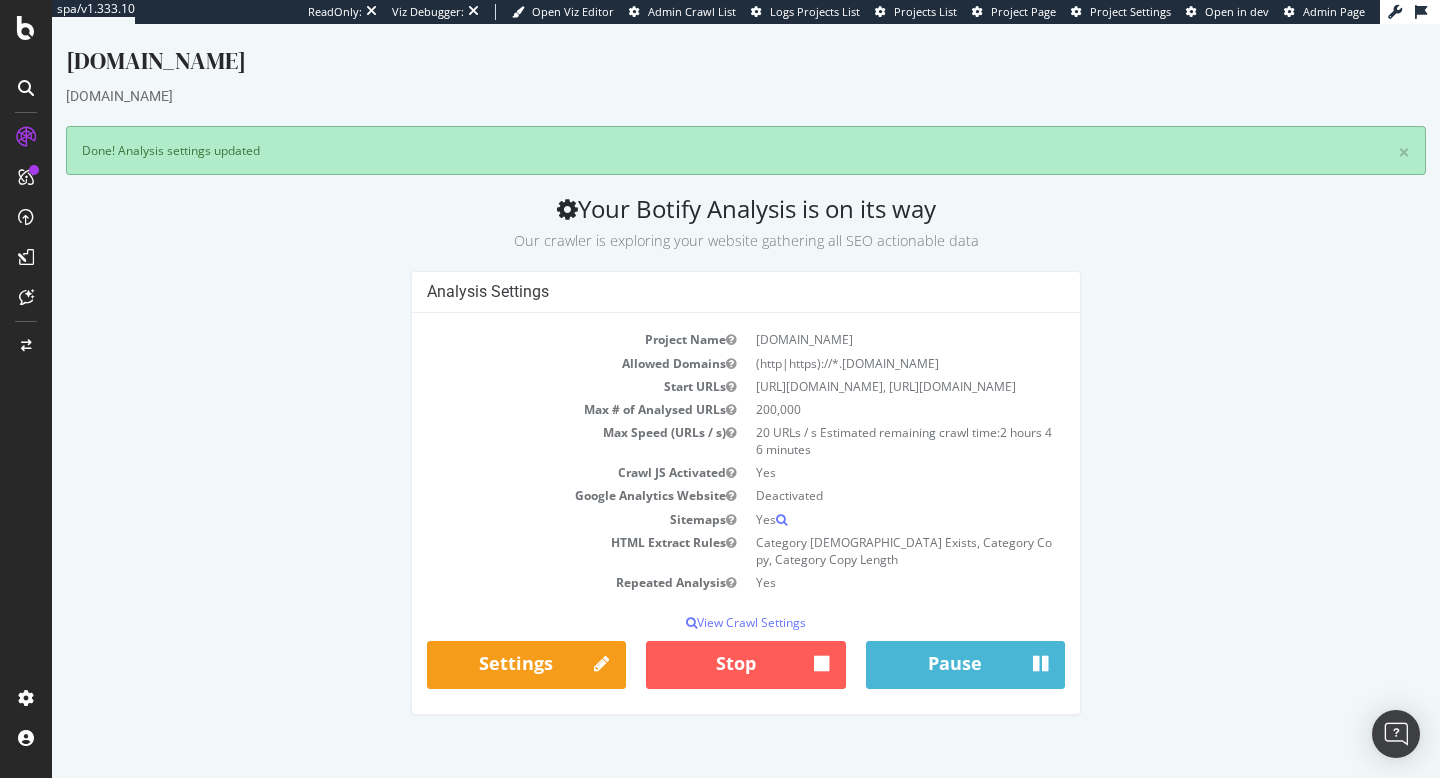 scroll, scrollTop: 0, scrollLeft: 0, axis: both 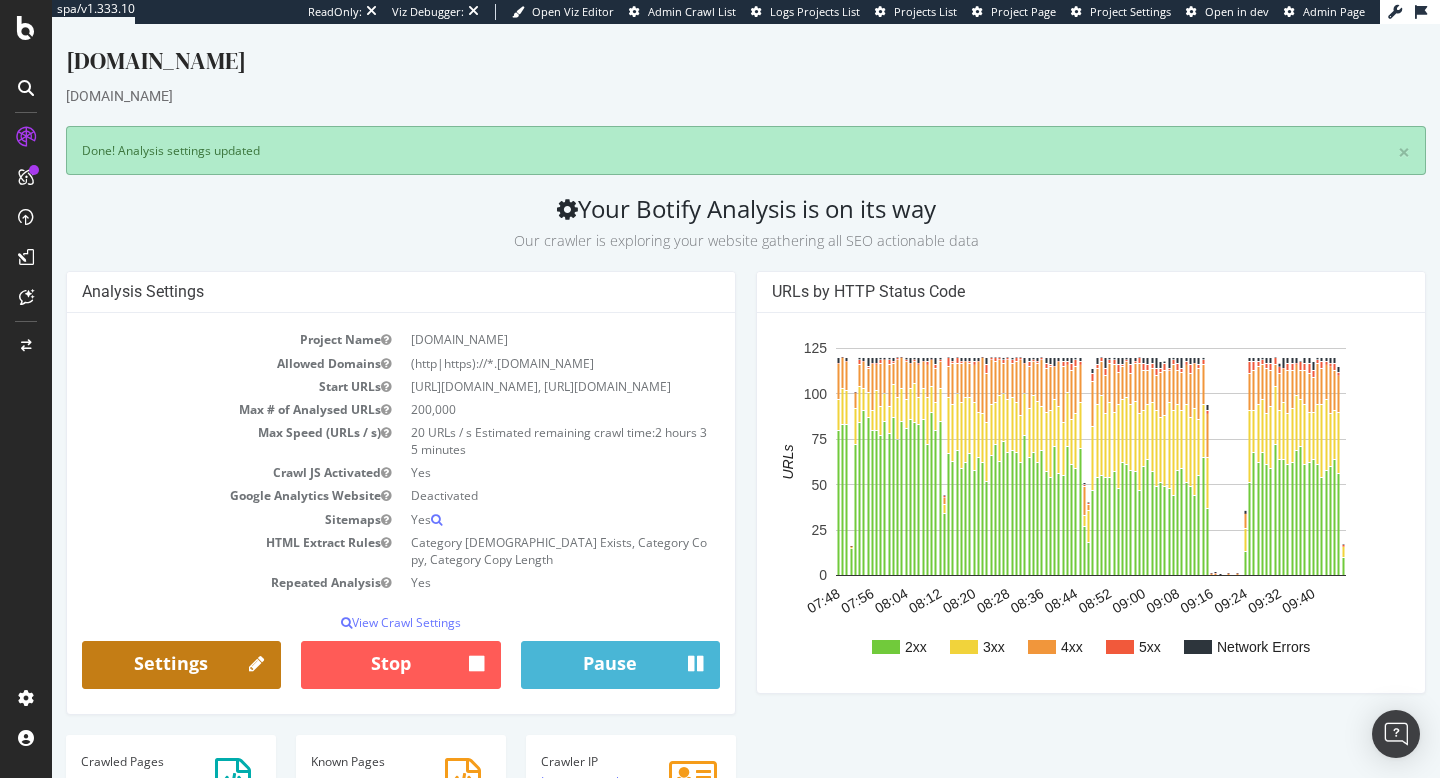 click on "Settings" at bounding box center [181, 665] 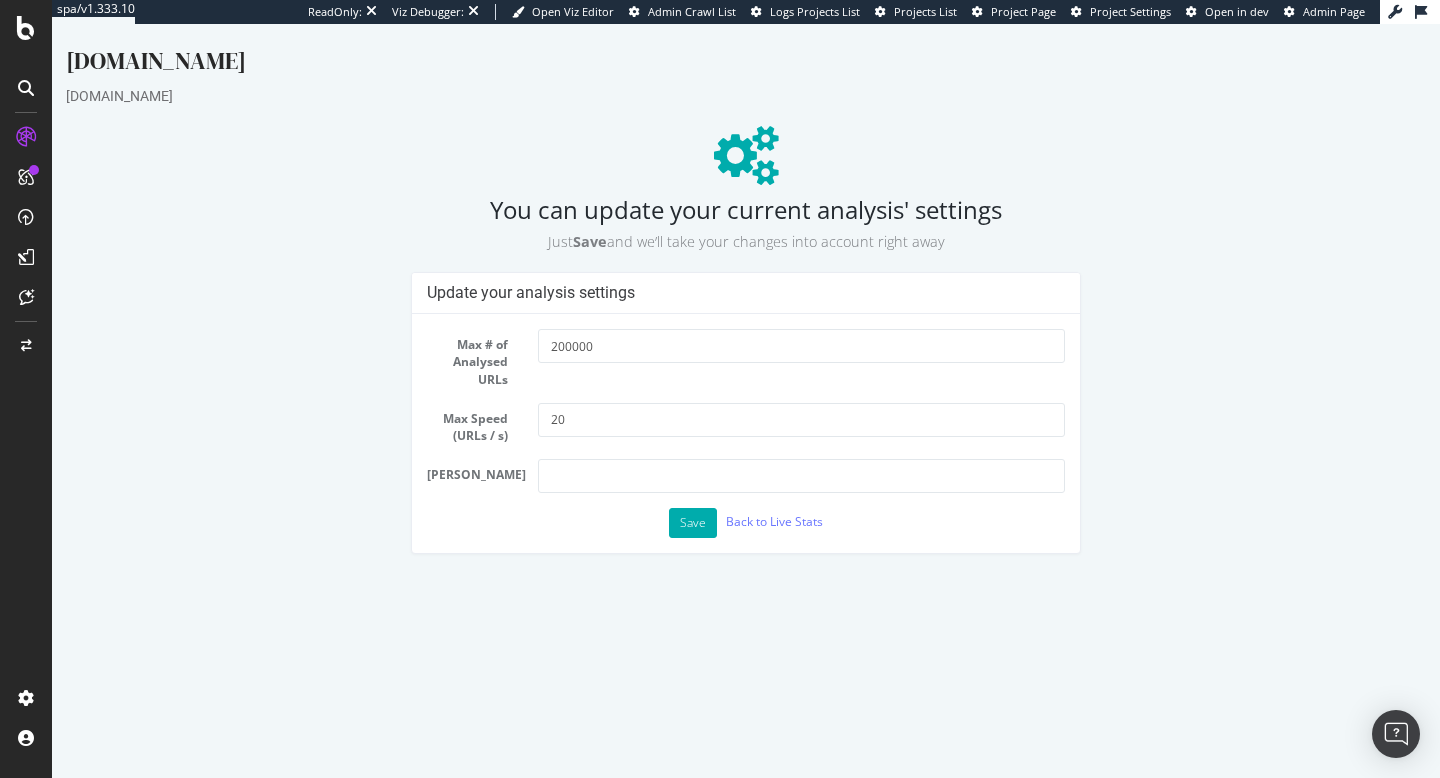 scroll, scrollTop: 0, scrollLeft: 0, axis: both 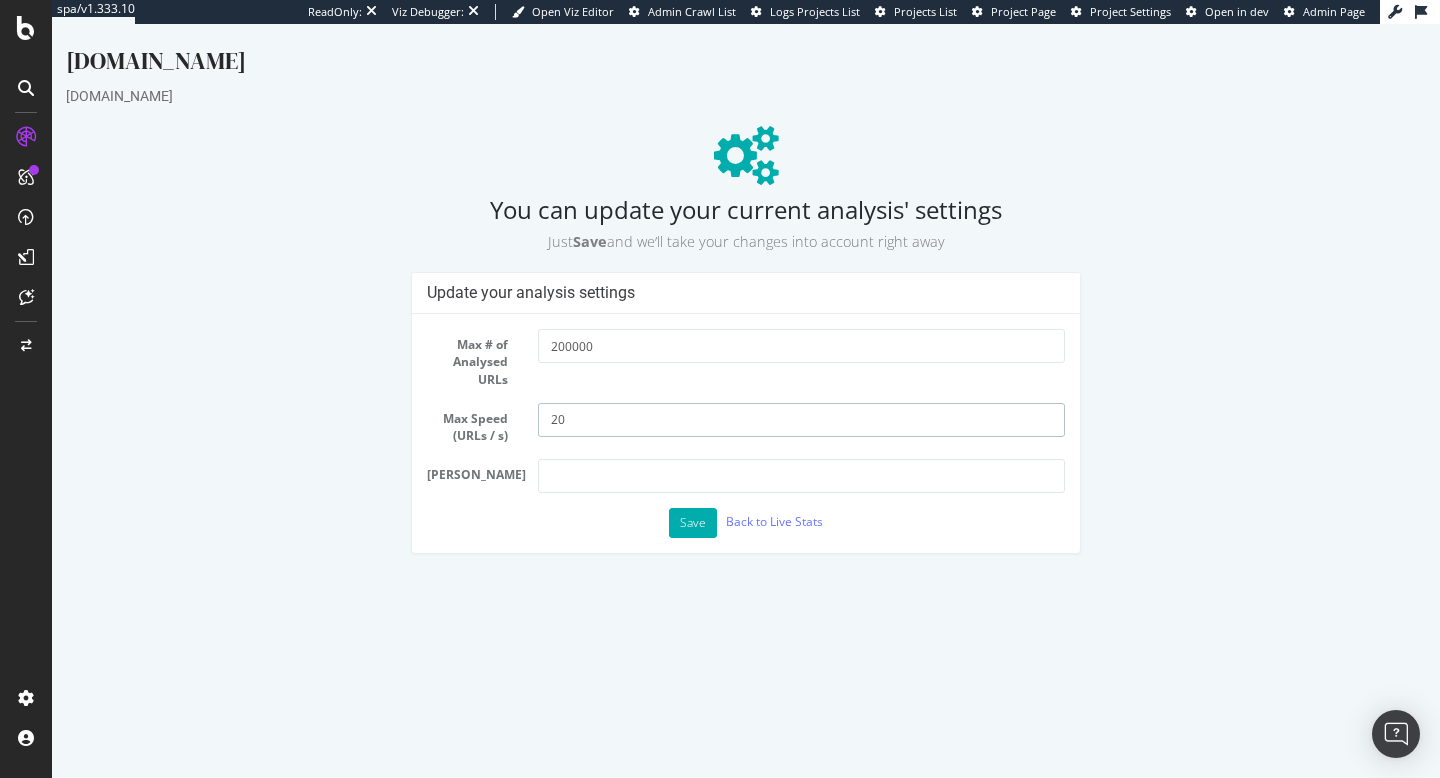 click on "20" at bounding box center [801, 420] 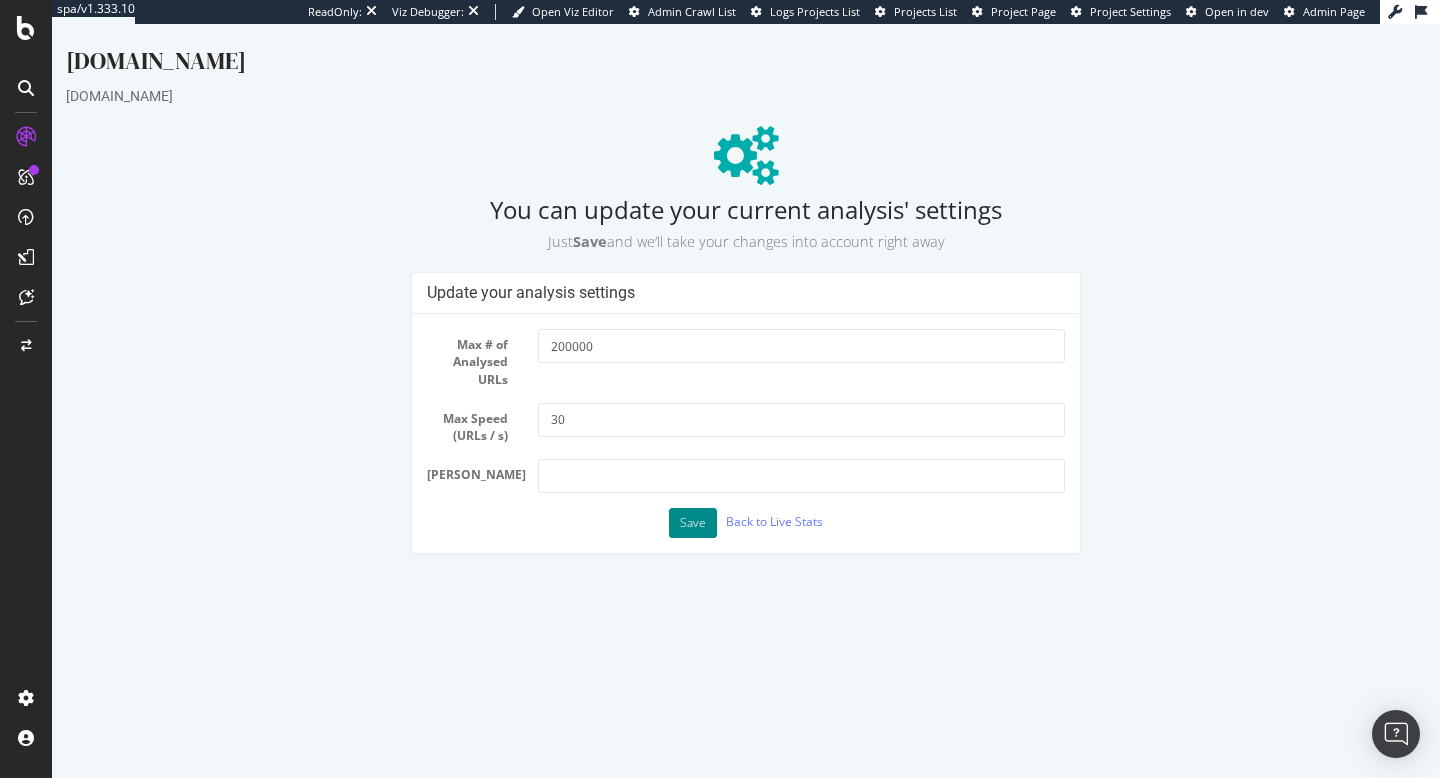 click on "Save" at bounding box center [693, 523] 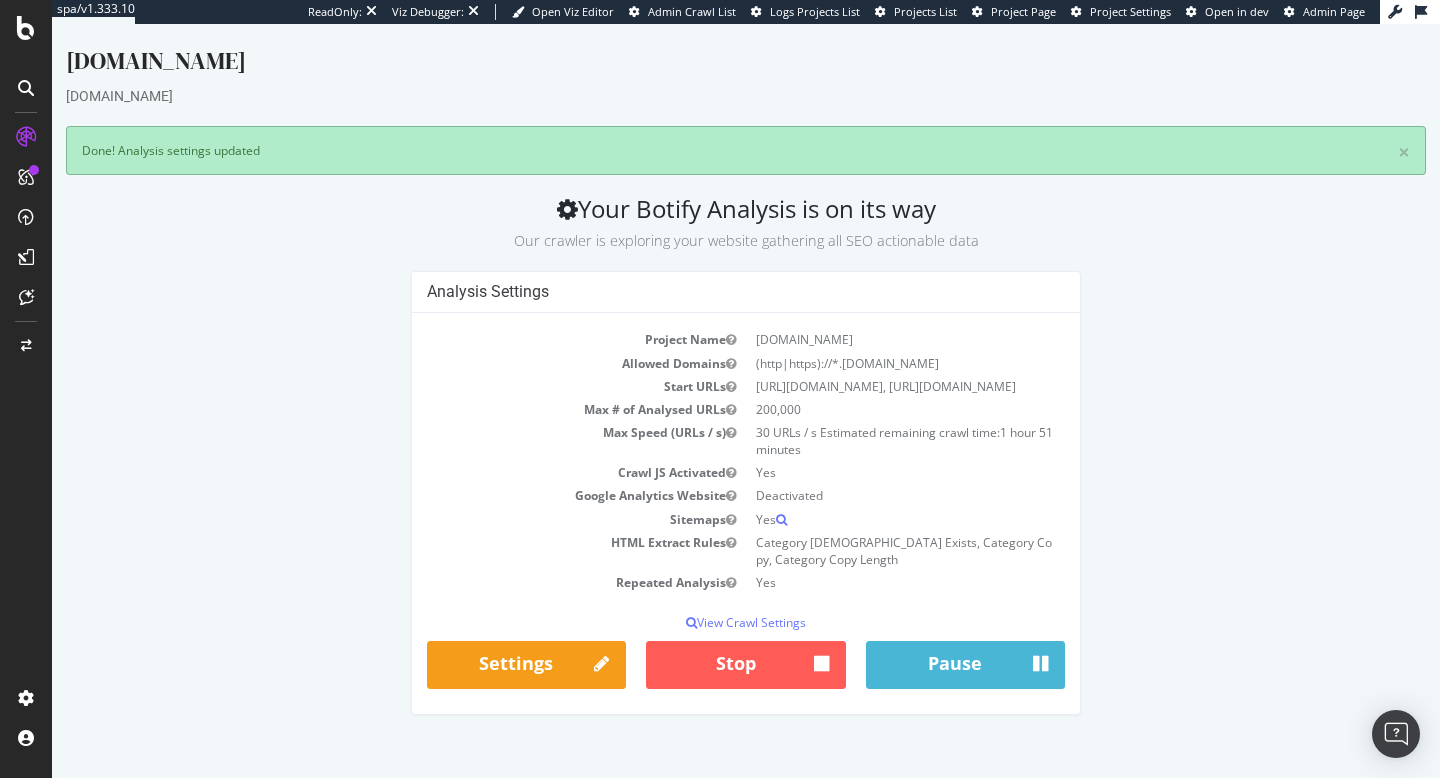 scroll, scrollTop: 0, scrollLeft: 0, axis: both 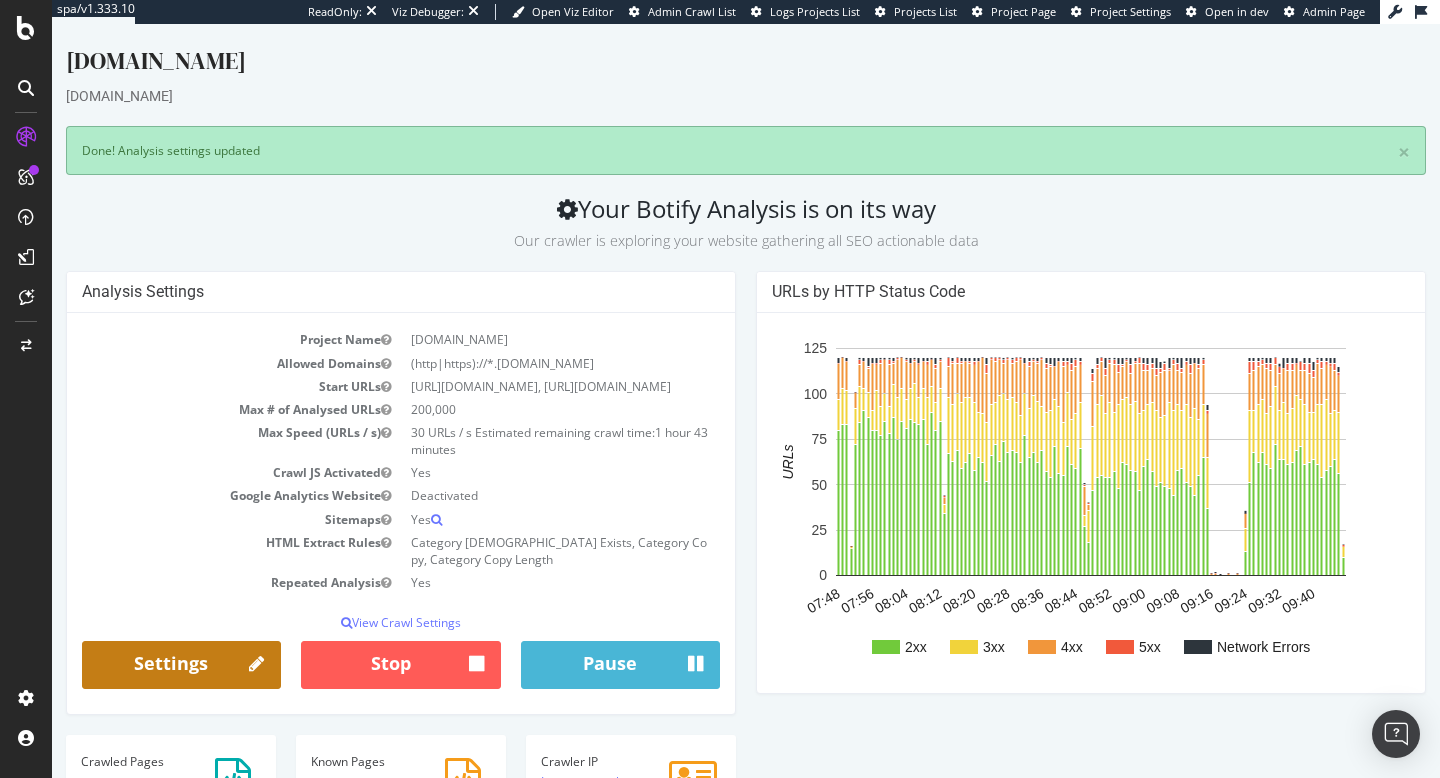 click on "Settings" at bounding box center [181, 665] 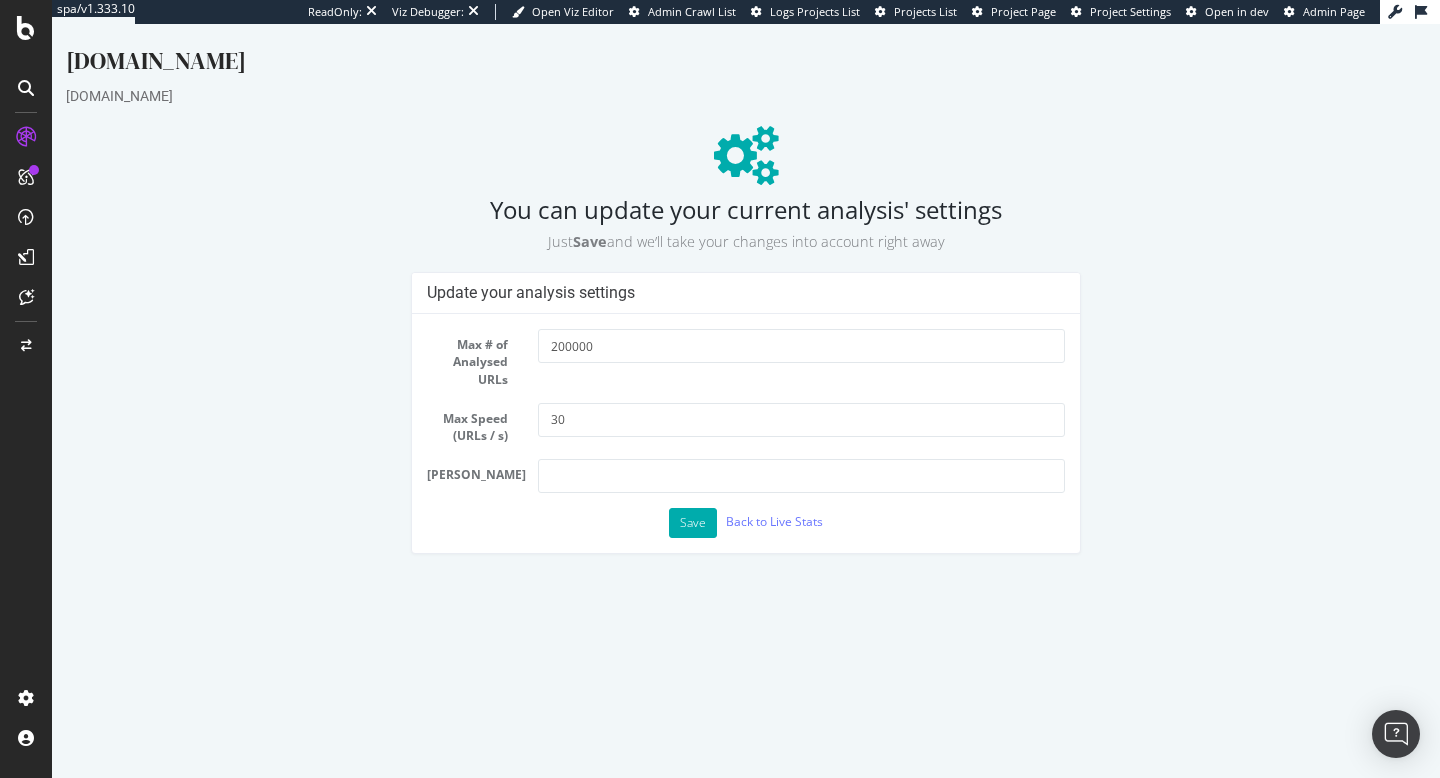 scroll, scrollTop: 0, scrollLeft: 0, axis: both 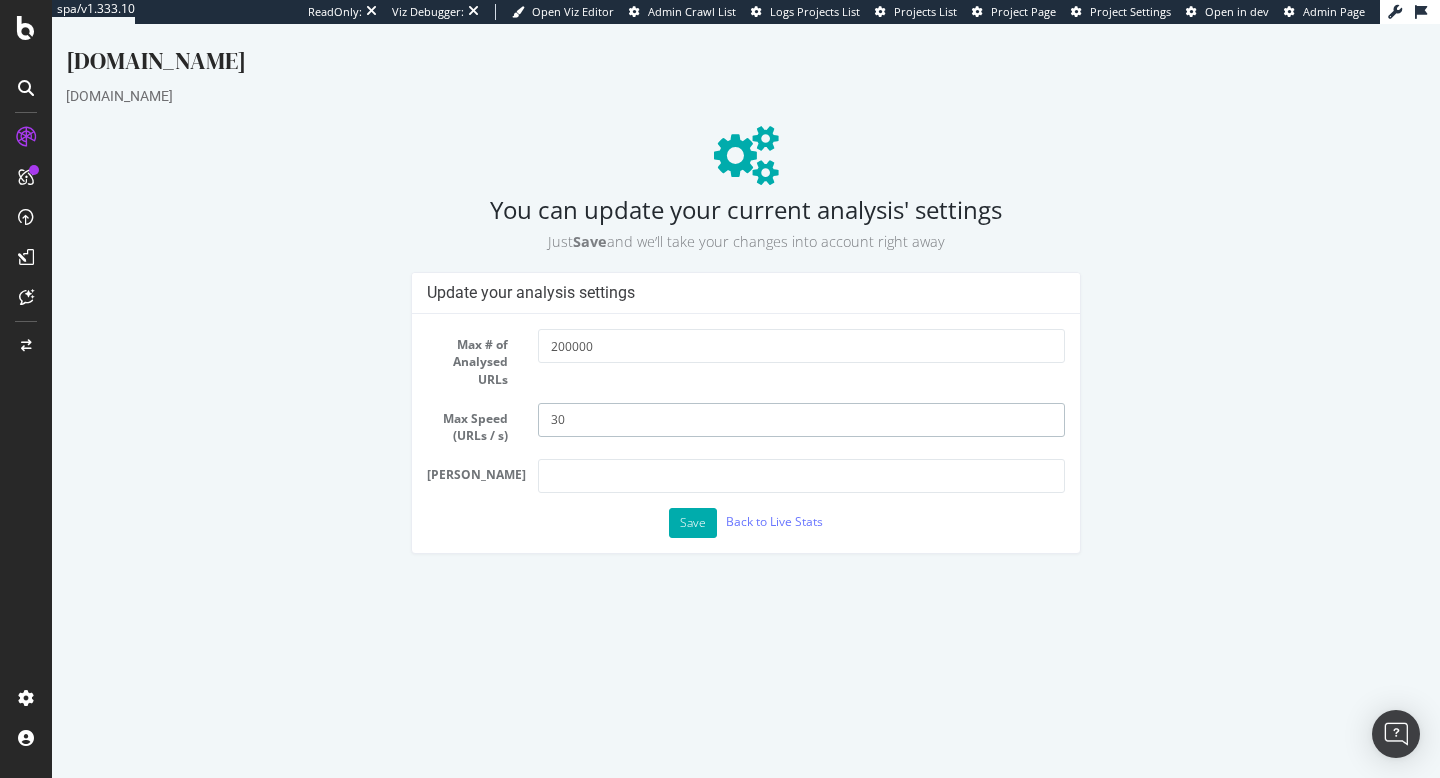 click on "30" at bounding box center (801, 420) 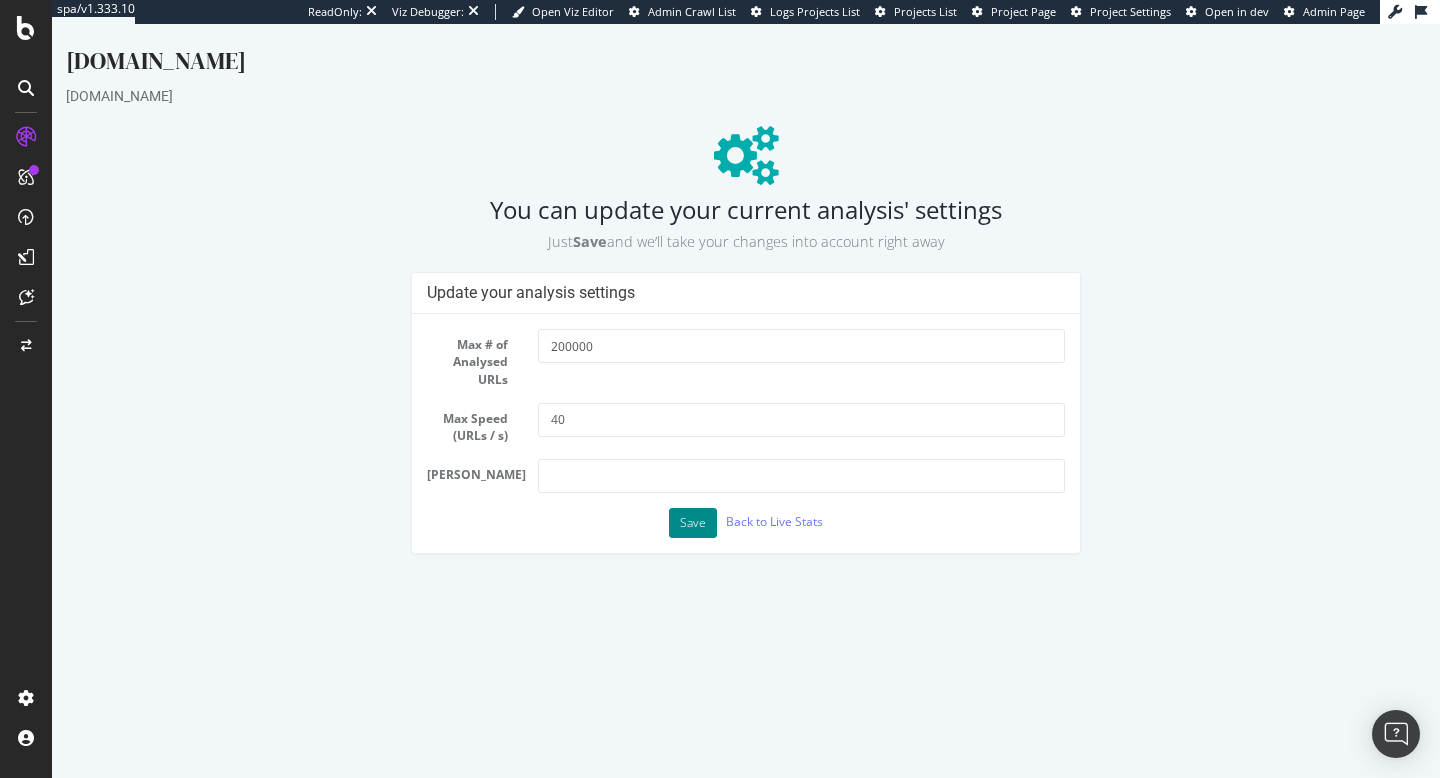 click on "Save" at bounding box center (693, 523) 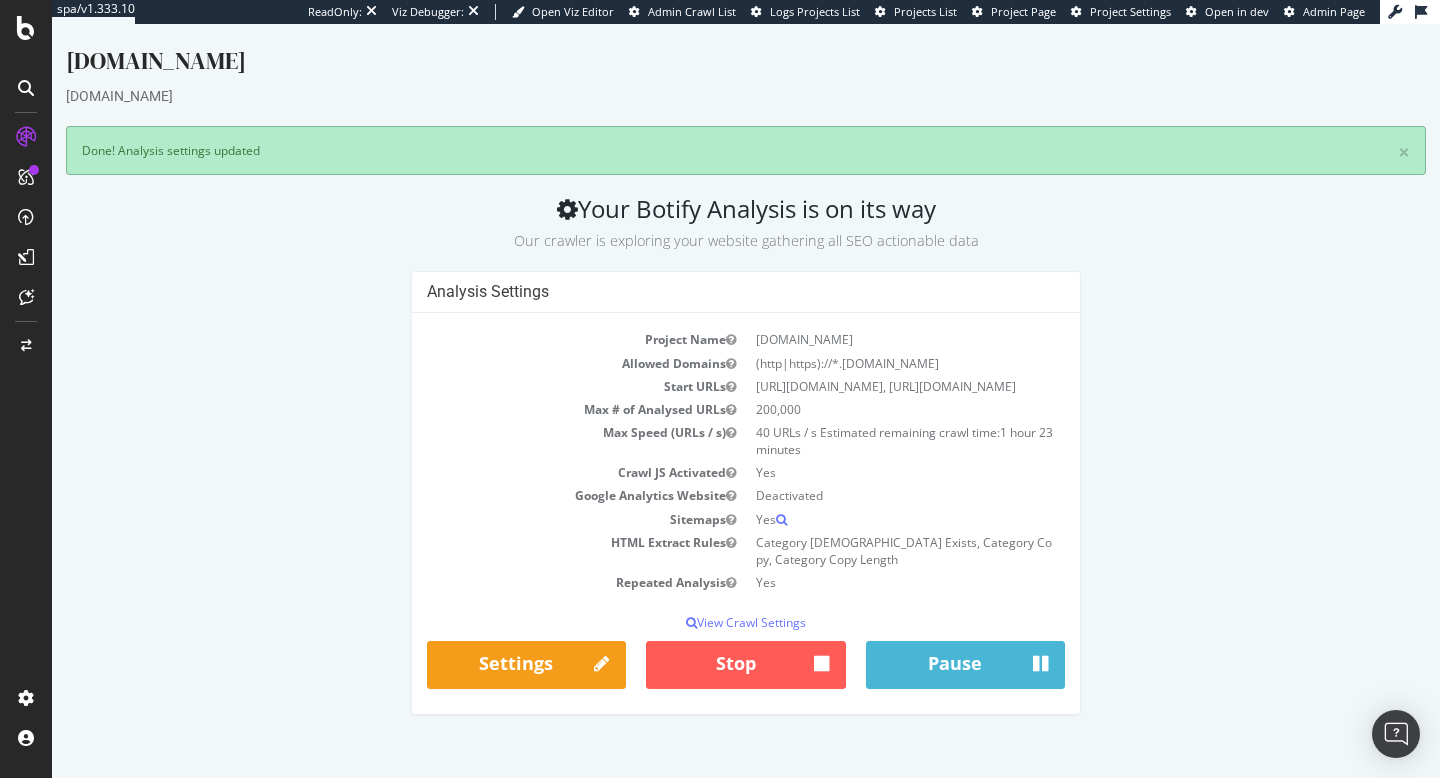 scroll, scrollTop: 0, scrollLeft: 0, axis: both 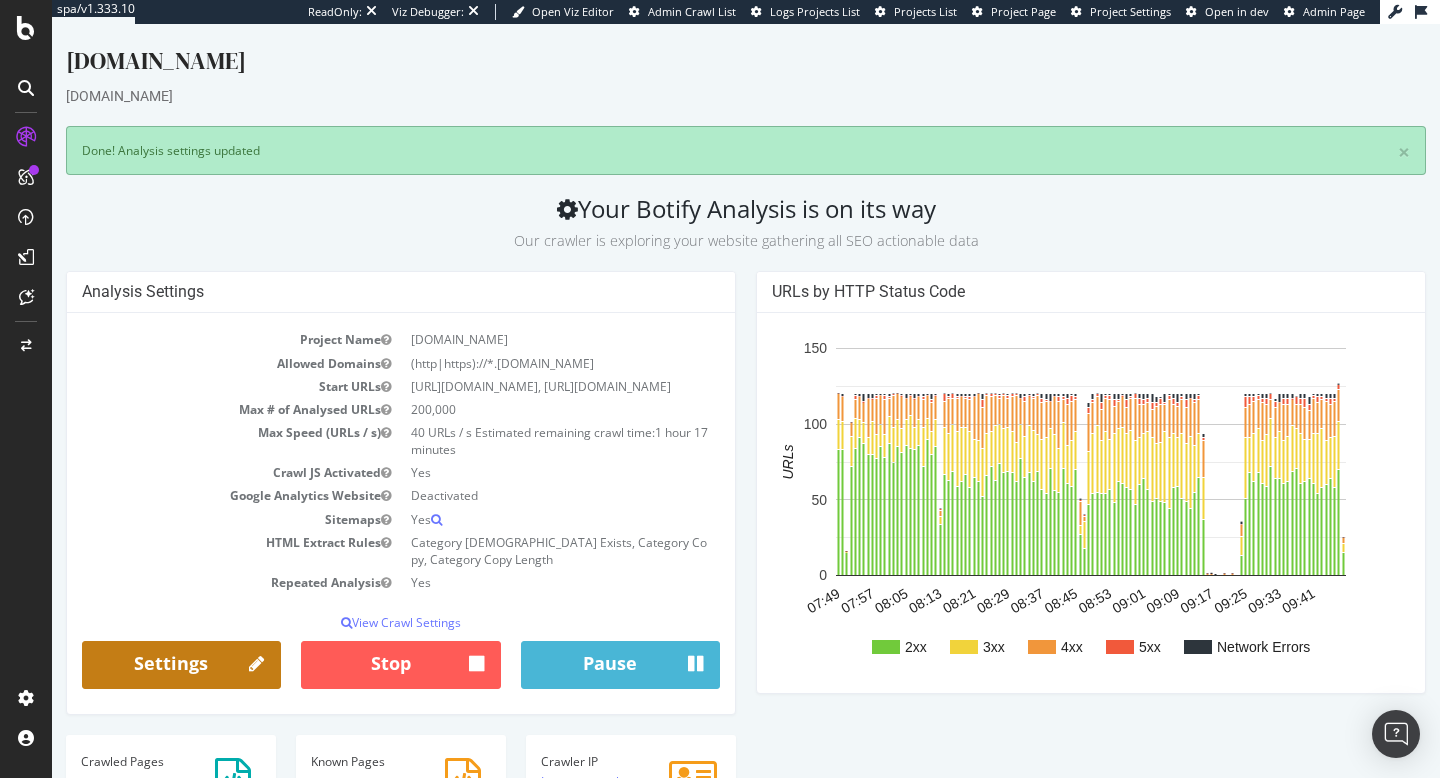 click on "Settings" at bounding box center (181, 665) 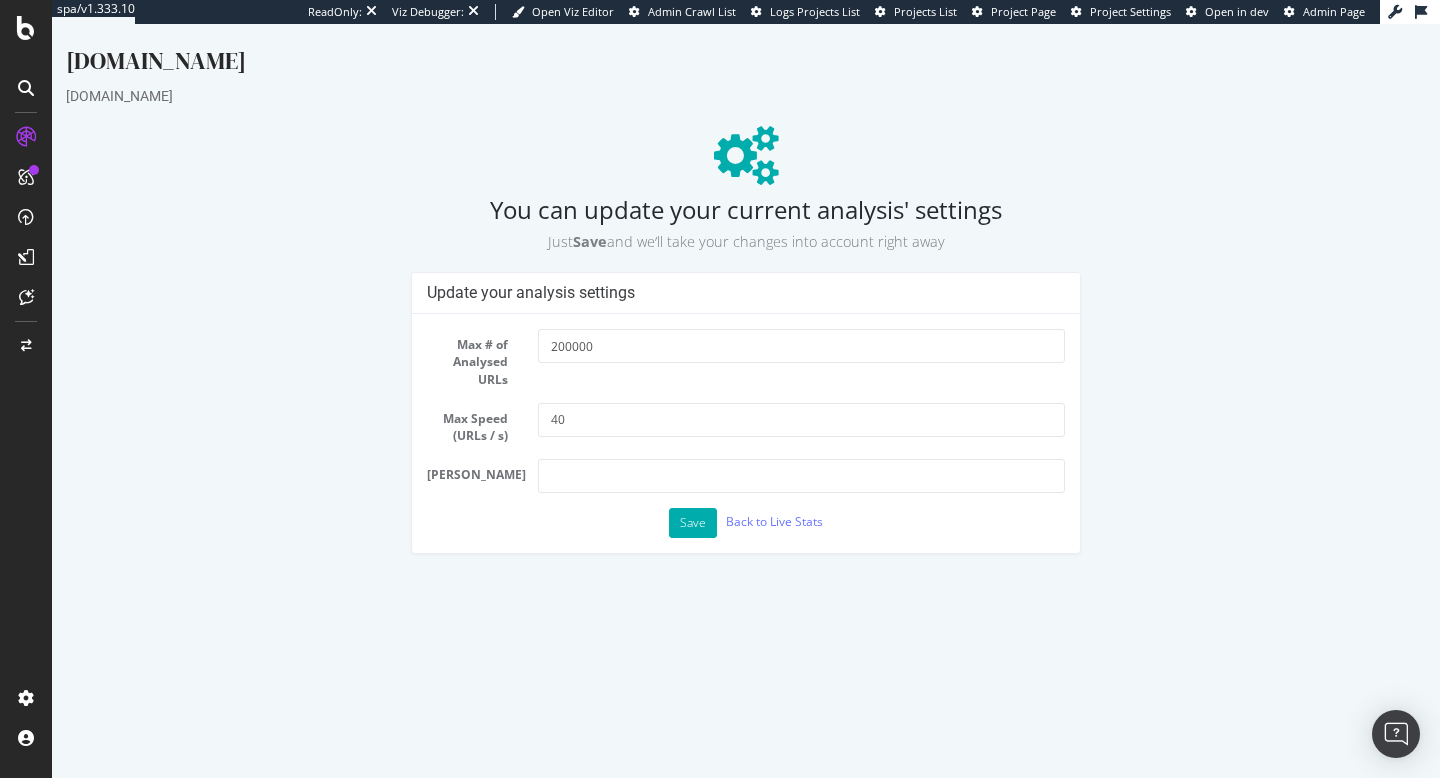 scroll, scrollTop: 0, scrollLeft: 0, axis: both 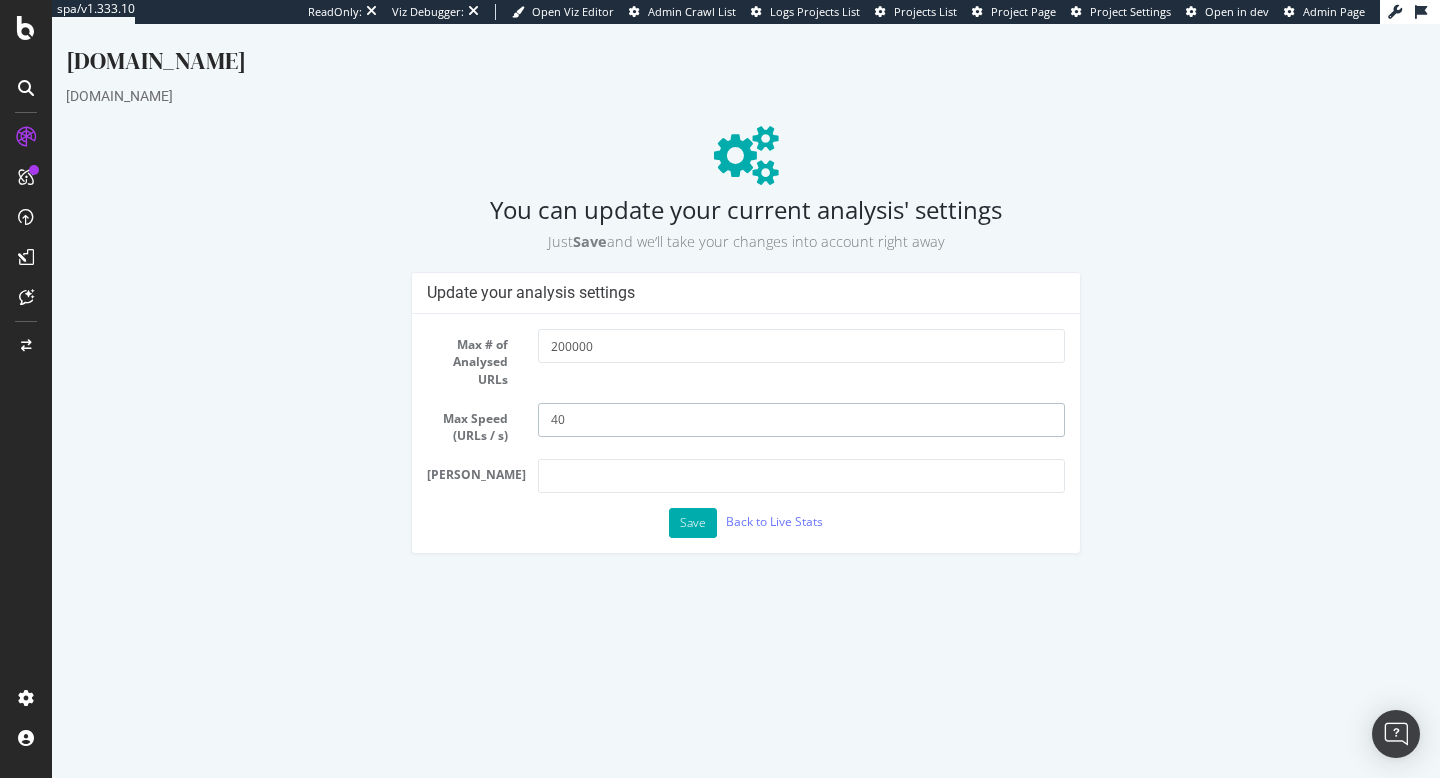 click on "40" at bounding box center [801, 420] 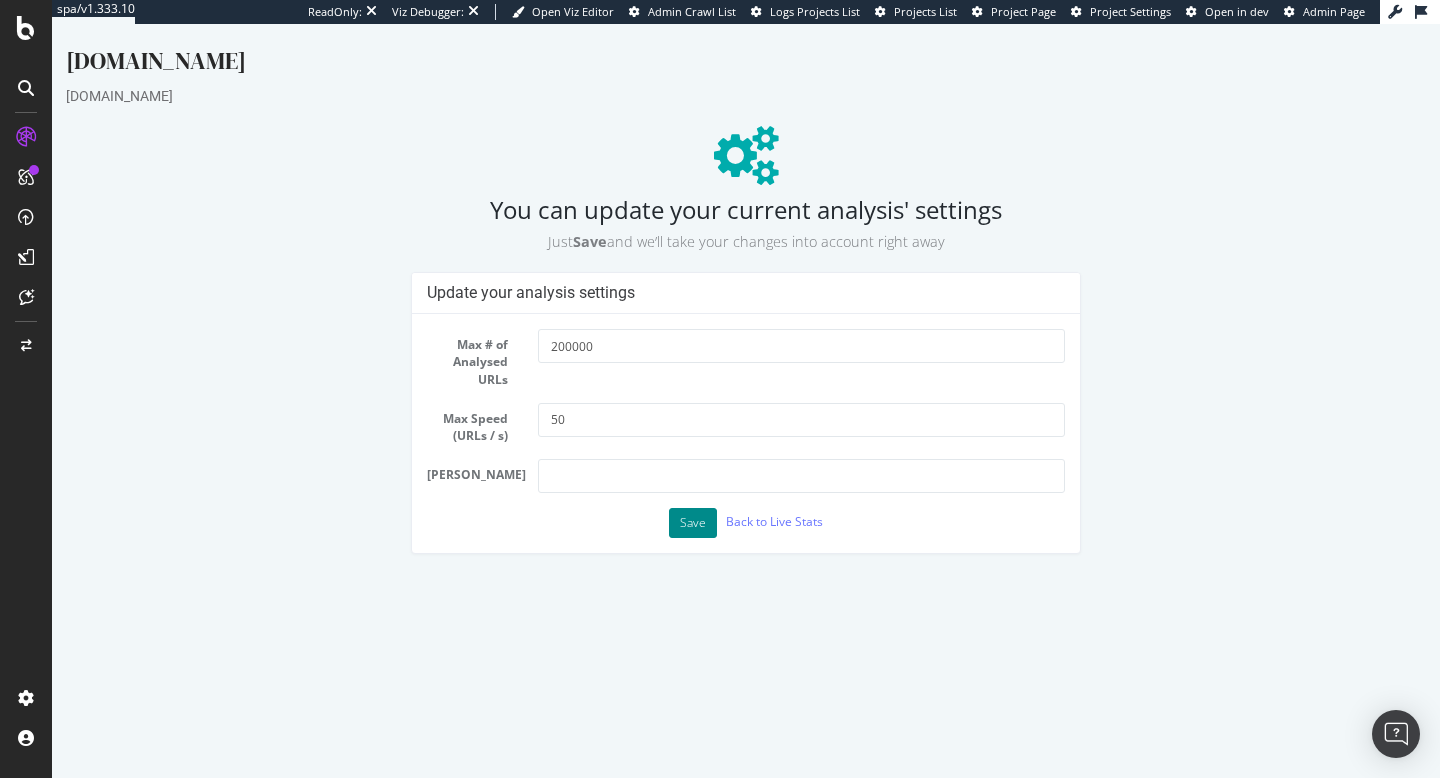 click on "Save" at bounding box center (693, 523) 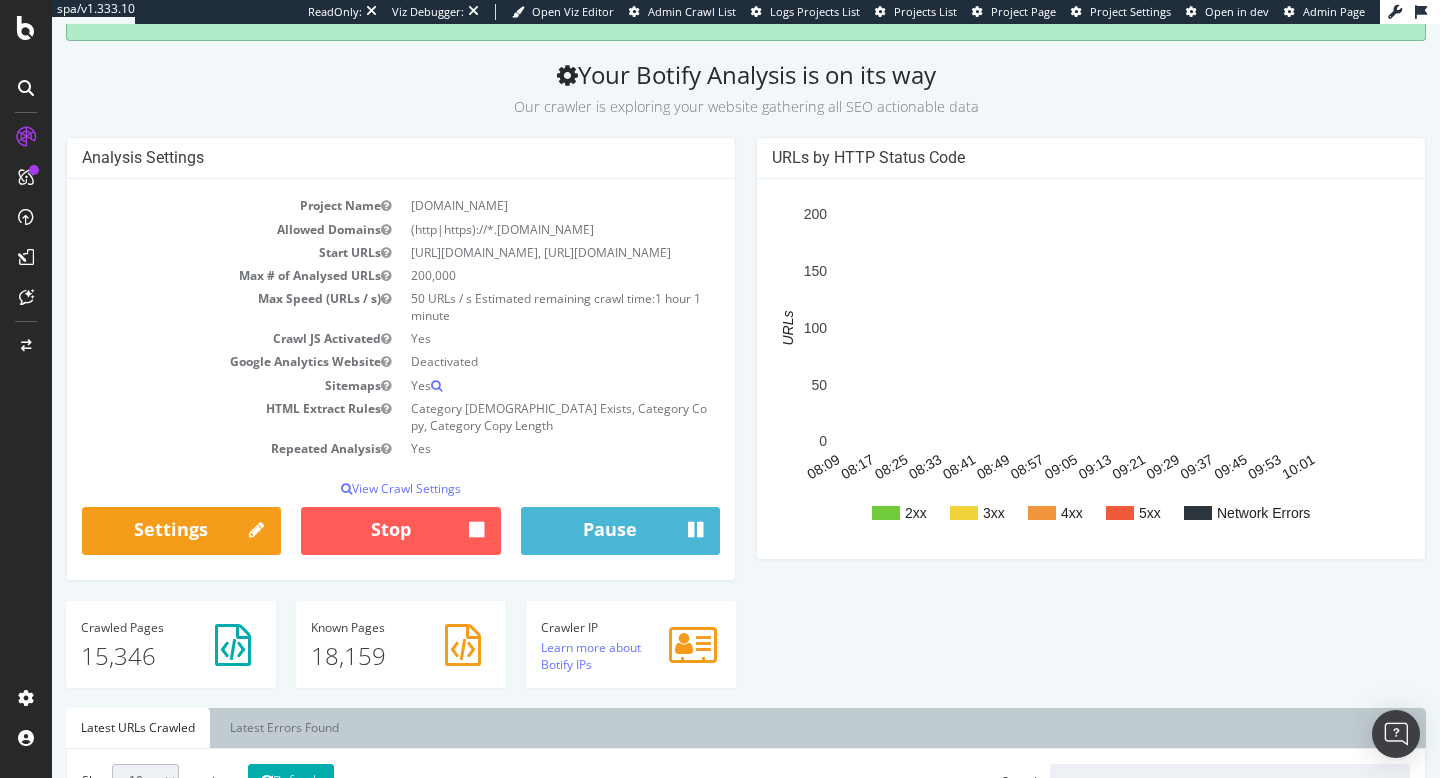 scroll, scrollTop: 151, scrollLeft: 0, axis: vertical 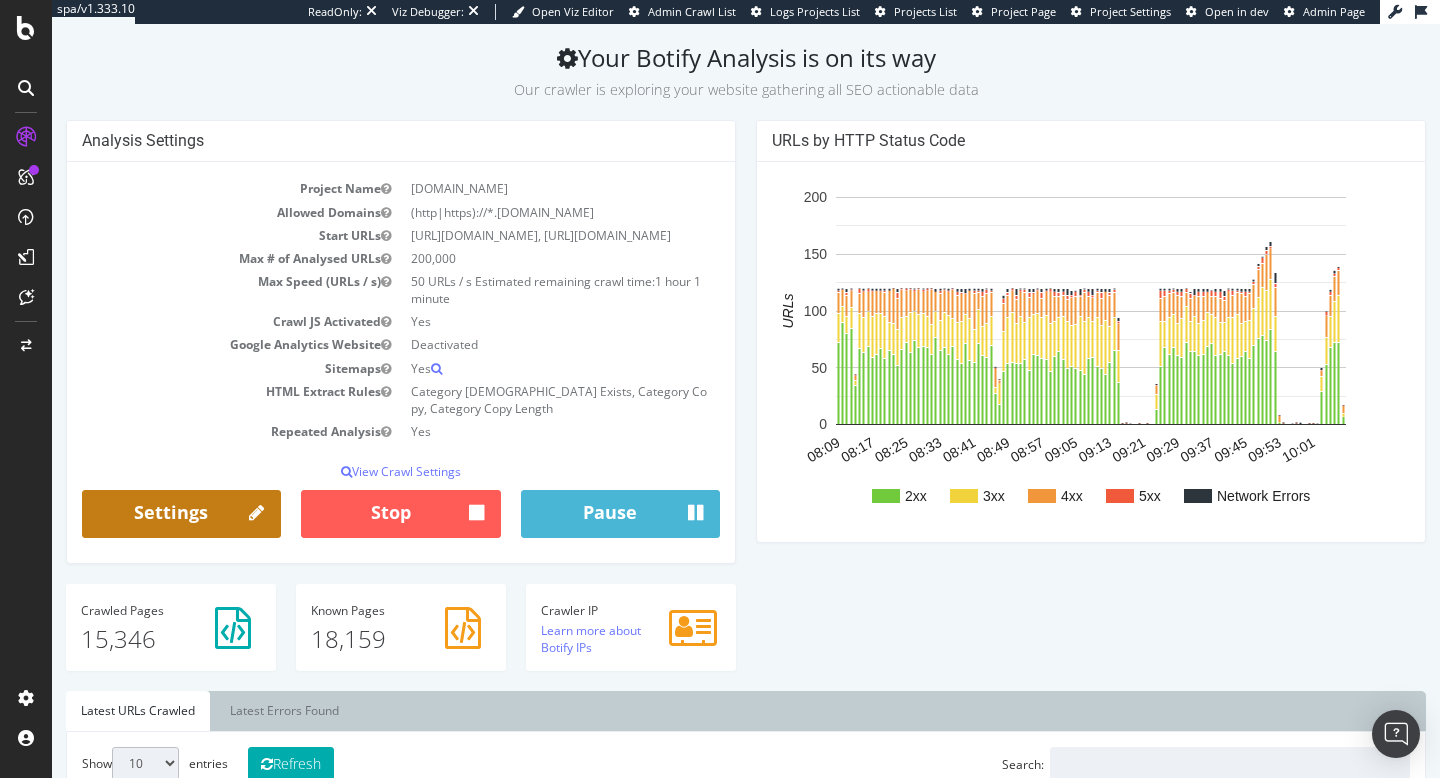 click on "Settings" at bounding box center (181, 514) 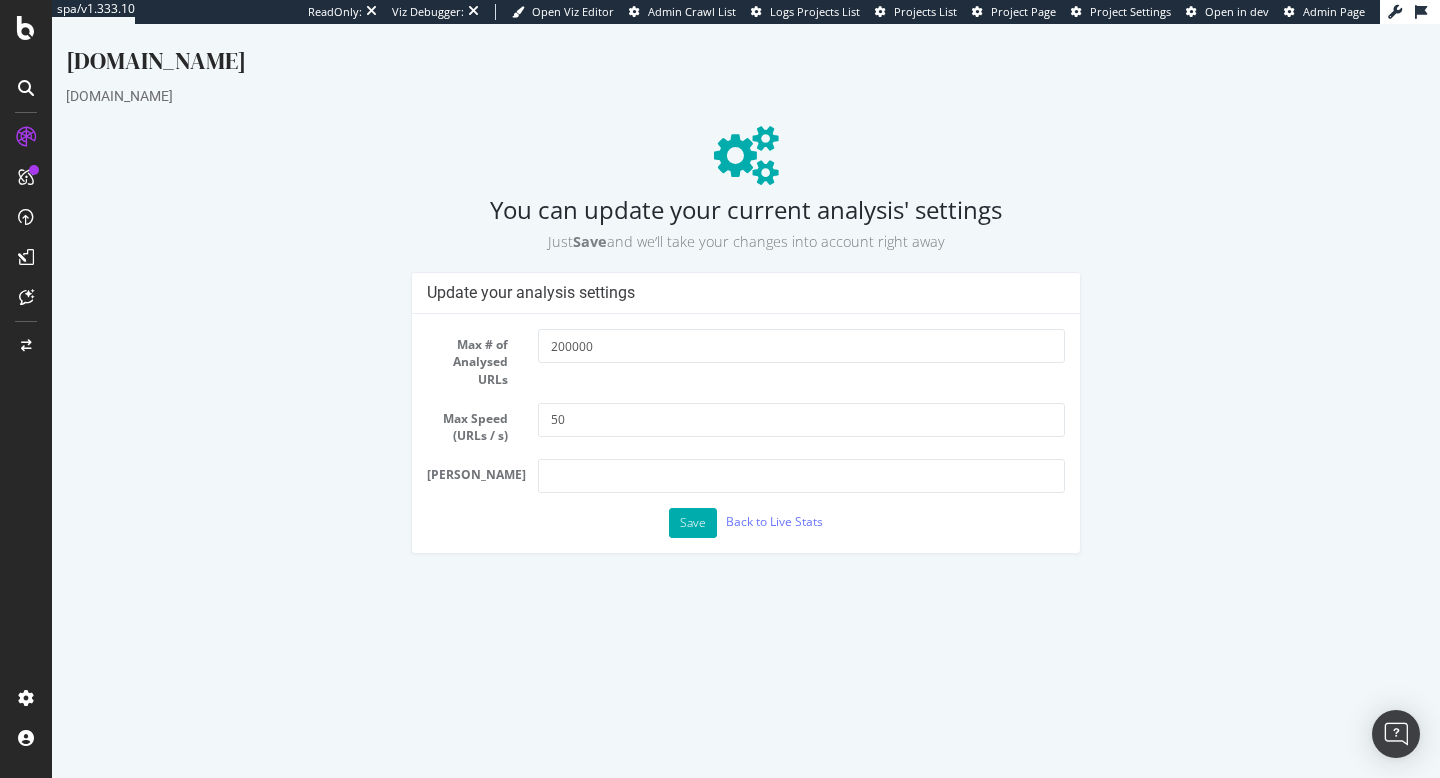 scroll, scrollTop: 0, scrollLeft: 0, axis: both 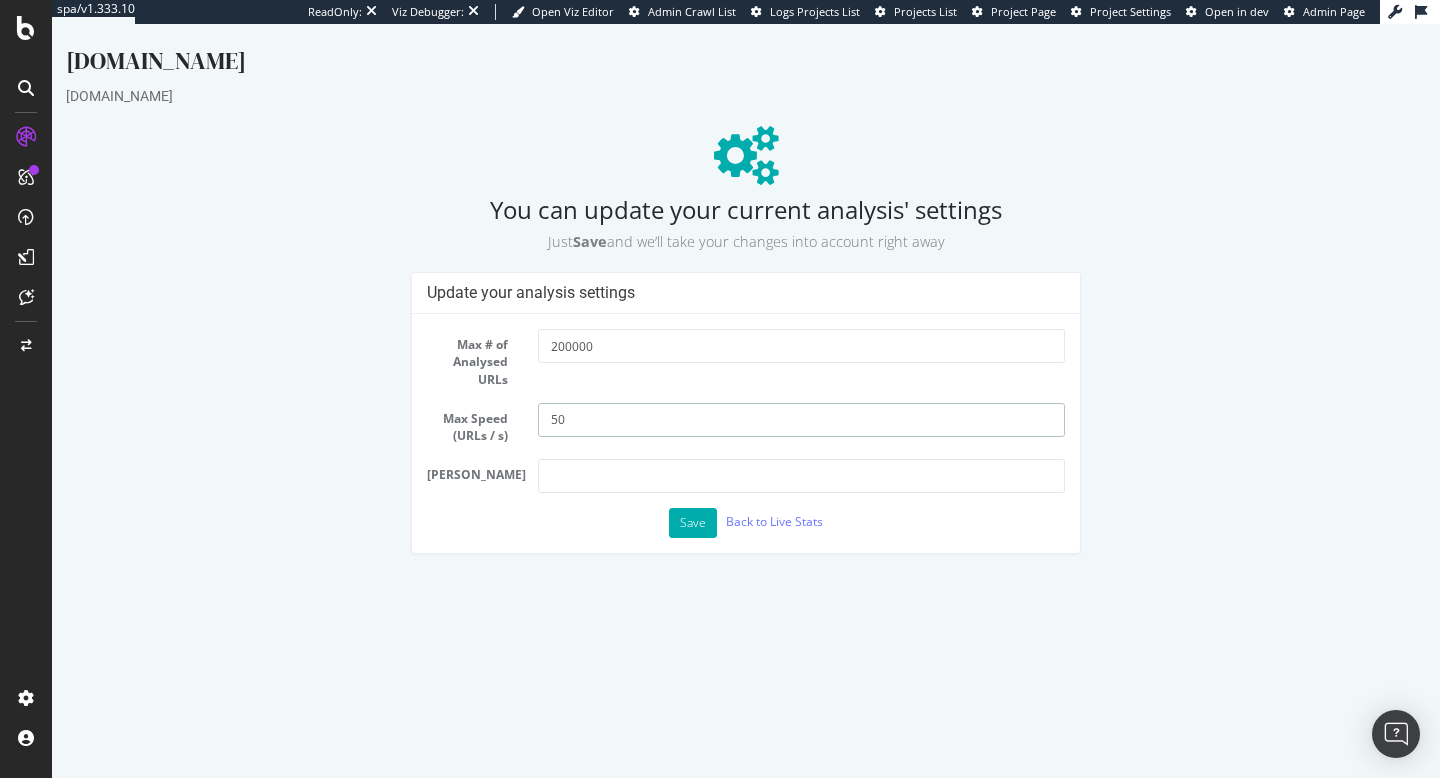click on "50" at bounding box center [801, 420] 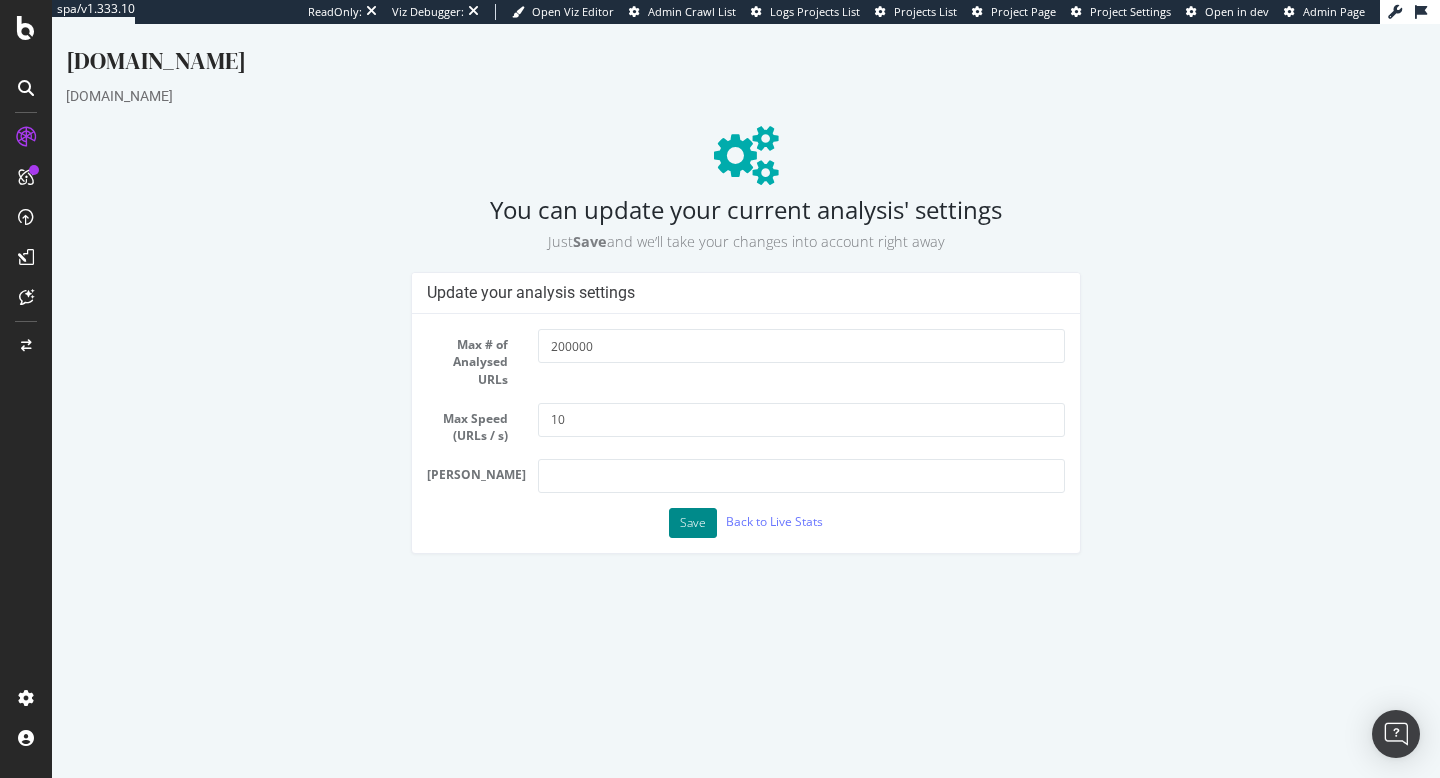 click on "Save" at bounding box center [693, 523] 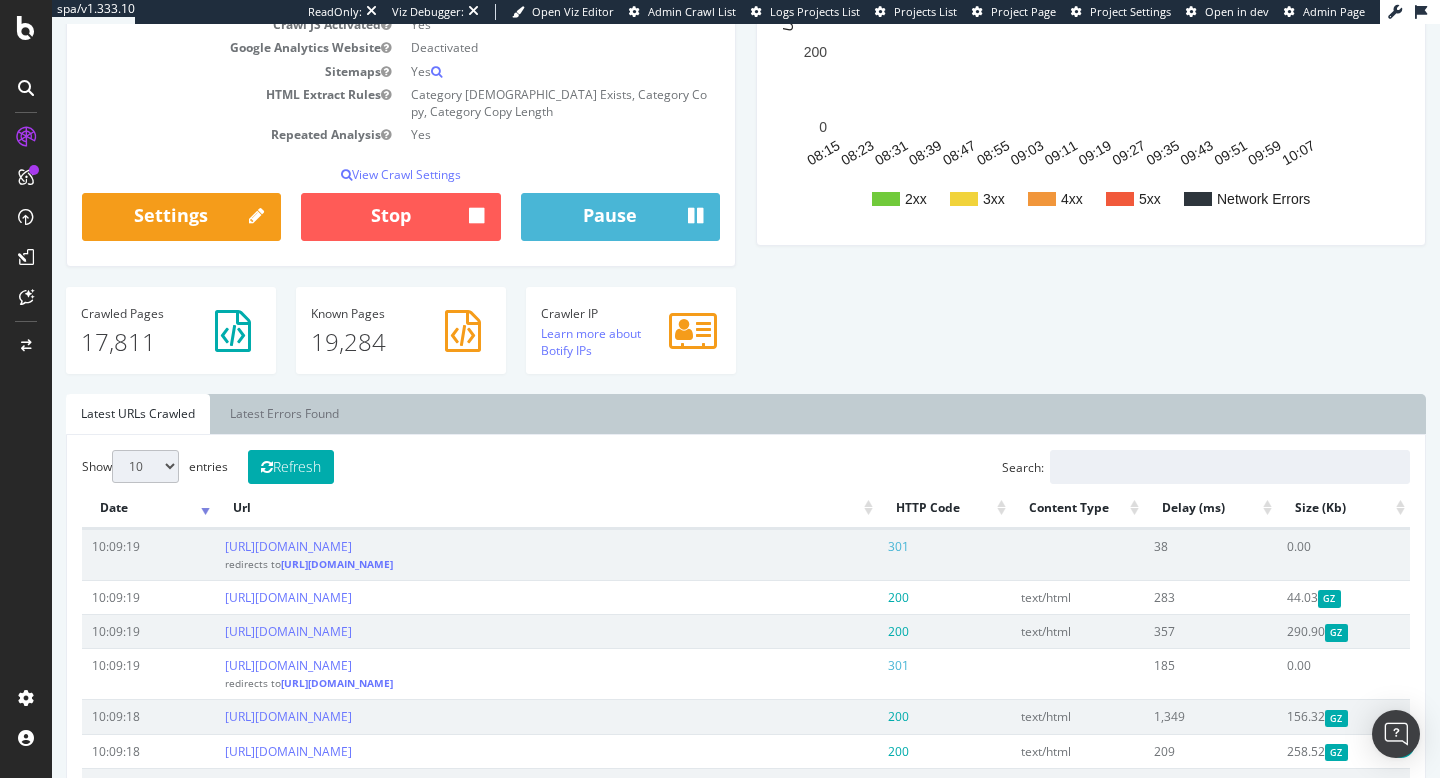 scroll, scrollTop: 455, scrollLeft: 0, axis: vertical 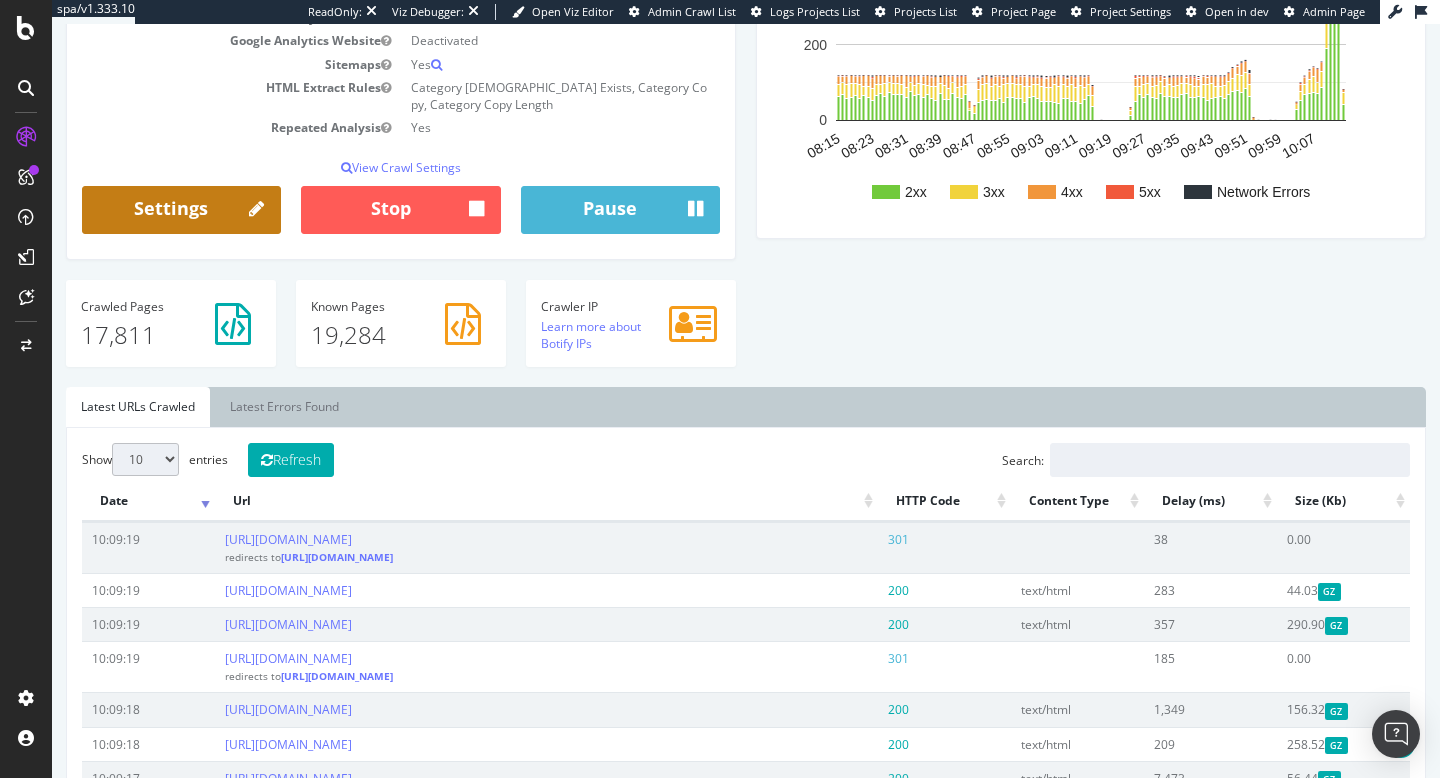 click on "Settings" at bounding box center [181, 210] 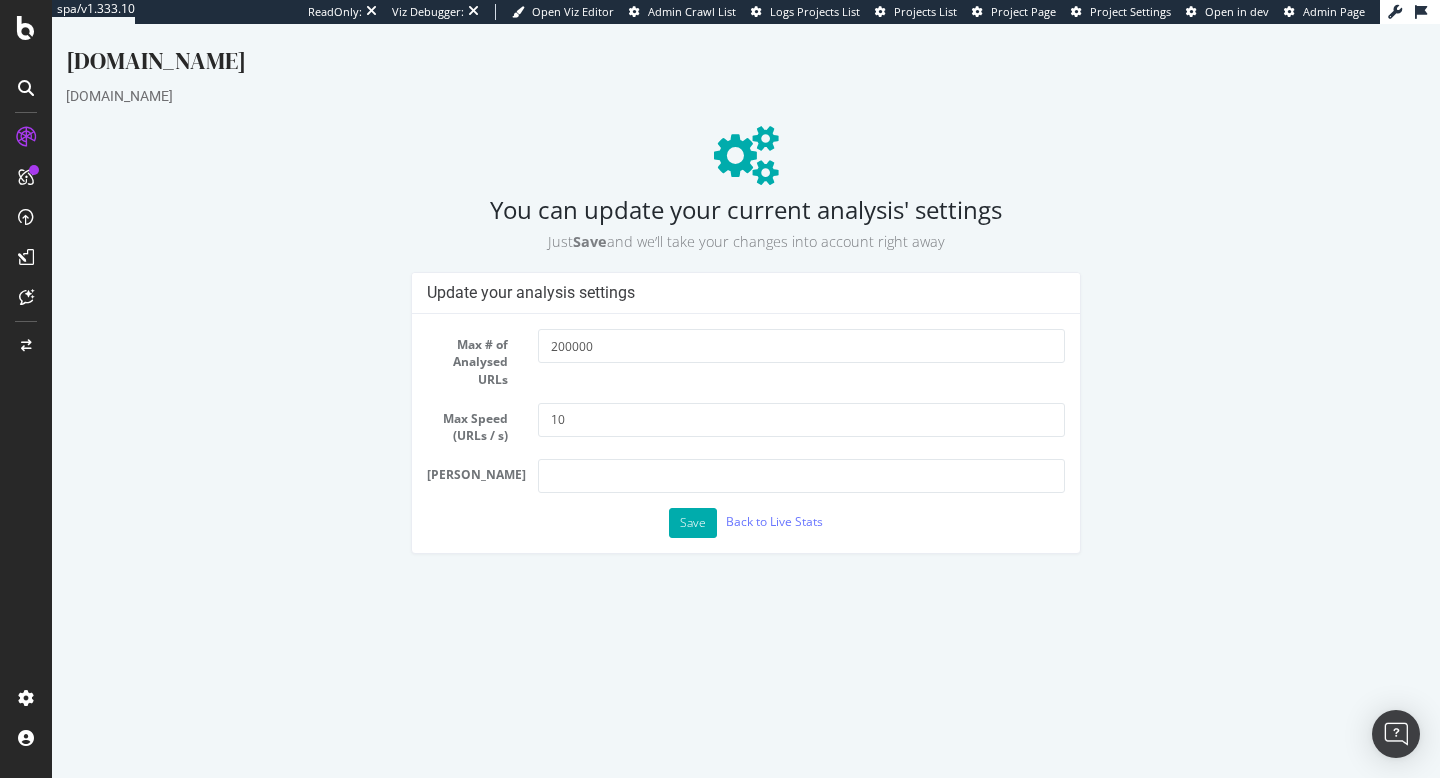 scroll, scrollTop: 0, scrollLeft: 0, axis: both 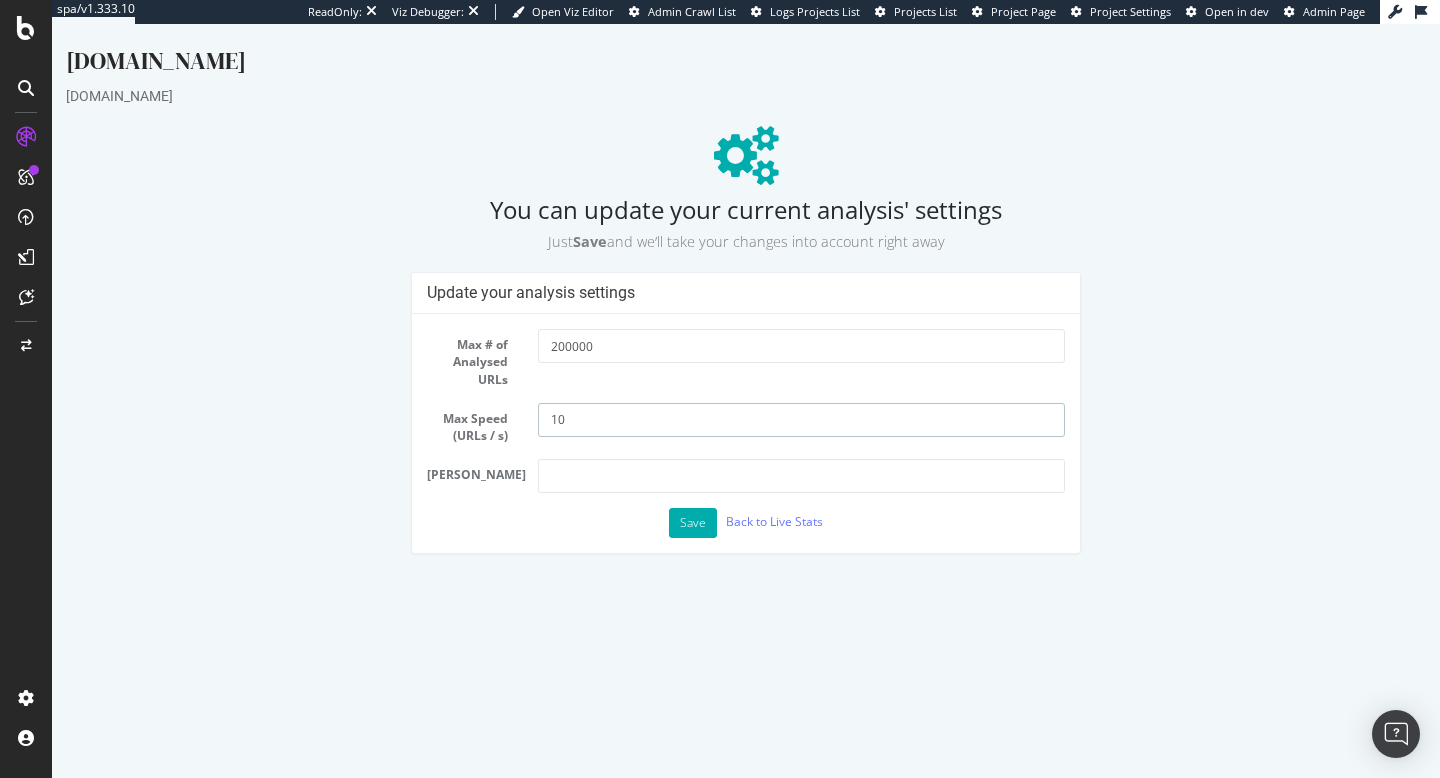 click on "10" at bounding box center [801, 420] 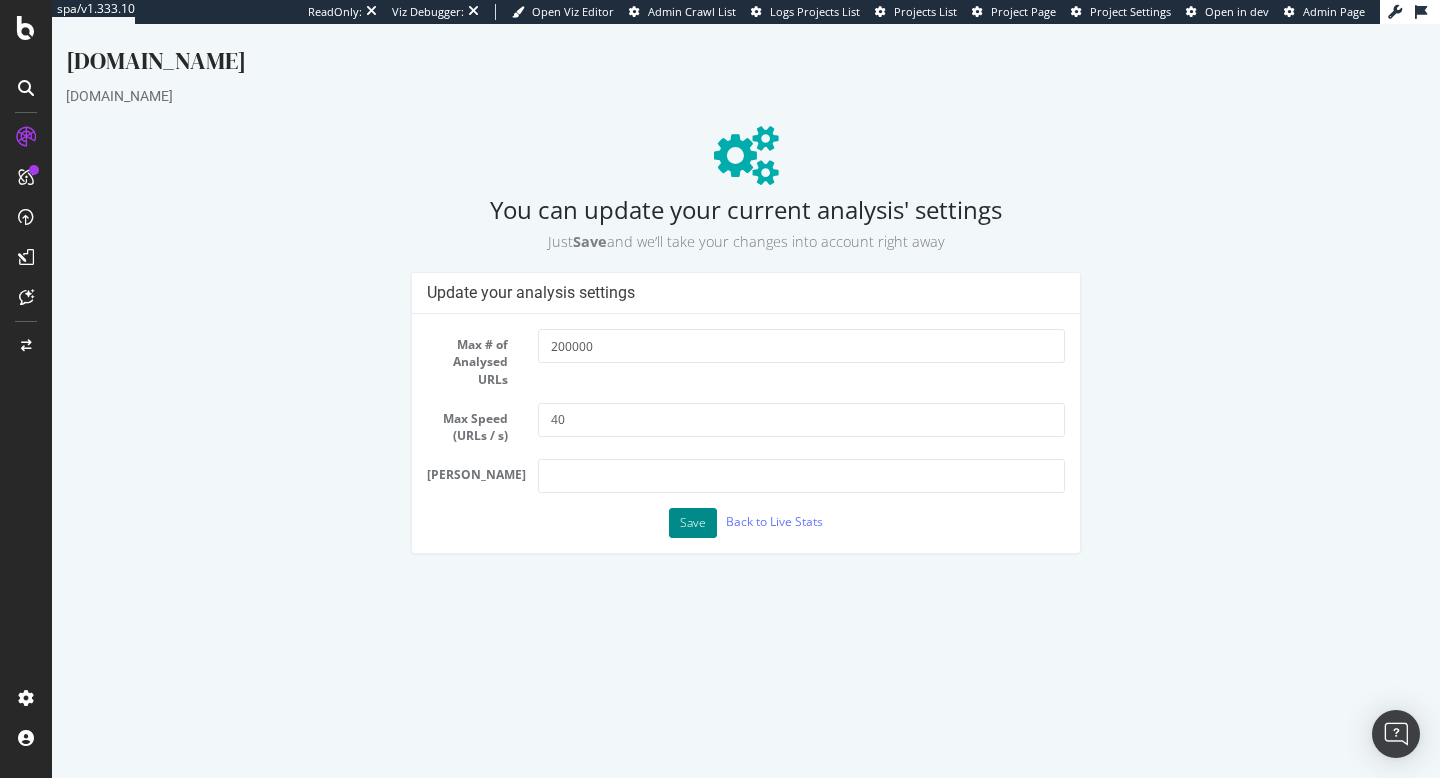 click on "Save" at bounding box center (693, 523) 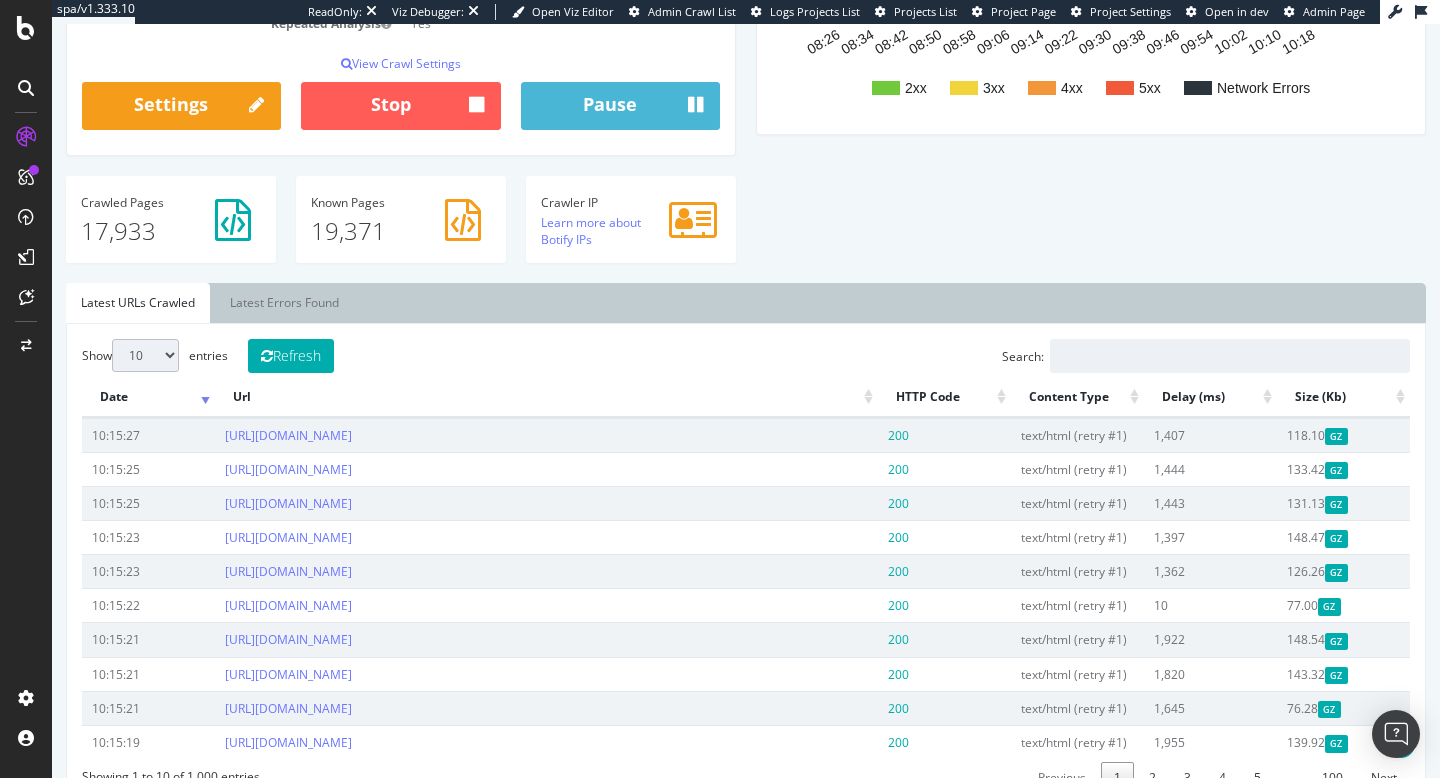scroll, scrollTop: 563, scrollLeft: 0, axis: vertical 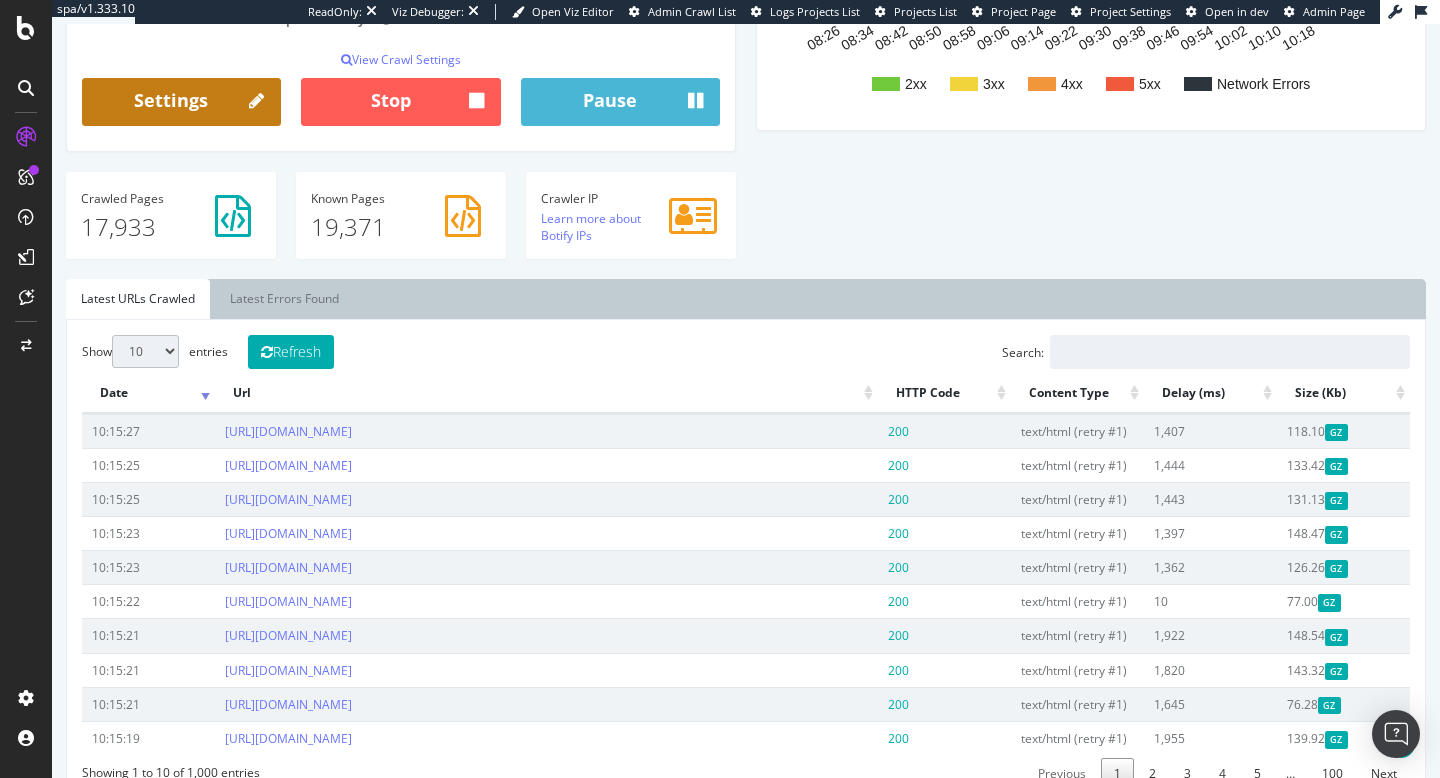 click on "Settings" at bounding box center (181, 102) 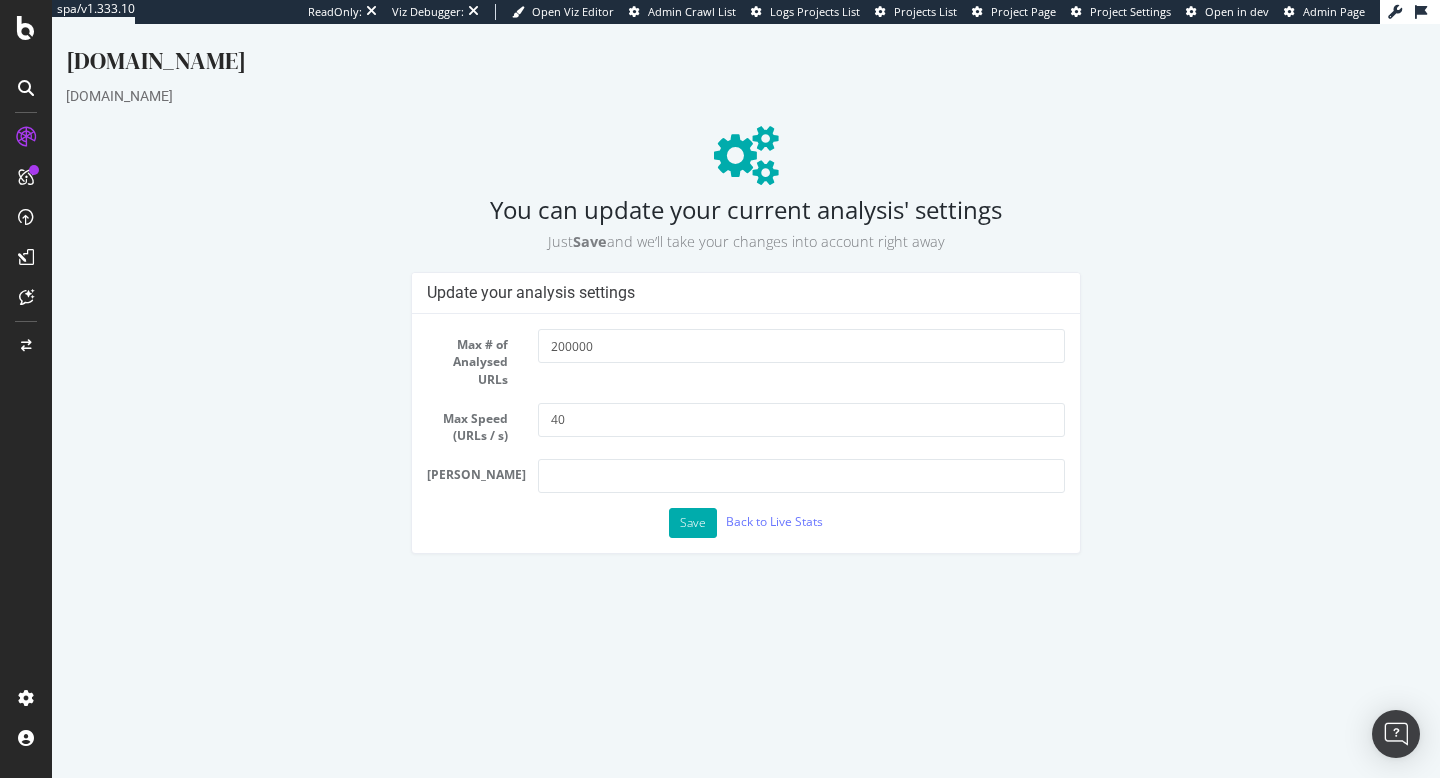 scroll, scrollTop: 0, scrollLeft: 0, axis: both 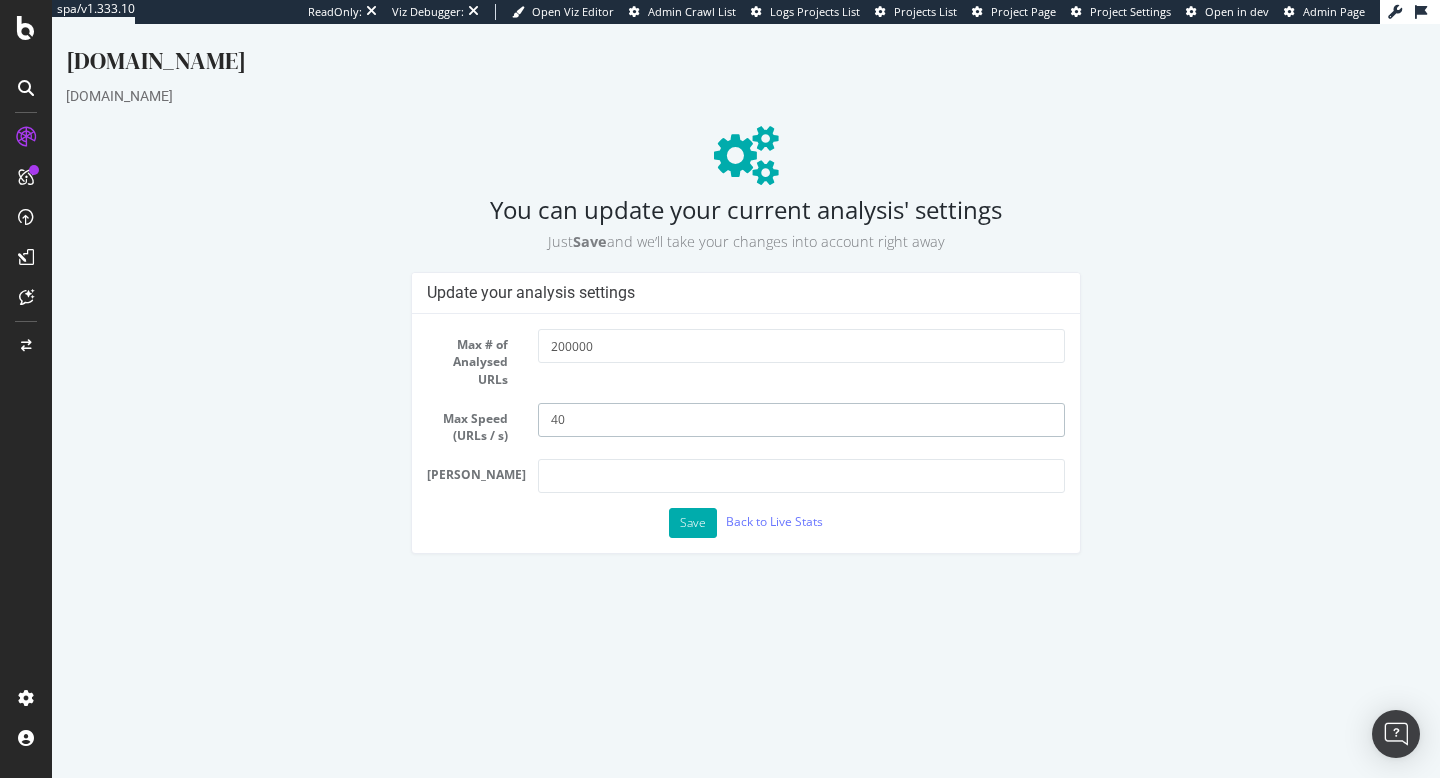 click on "40" at bounding box center (801, 420) 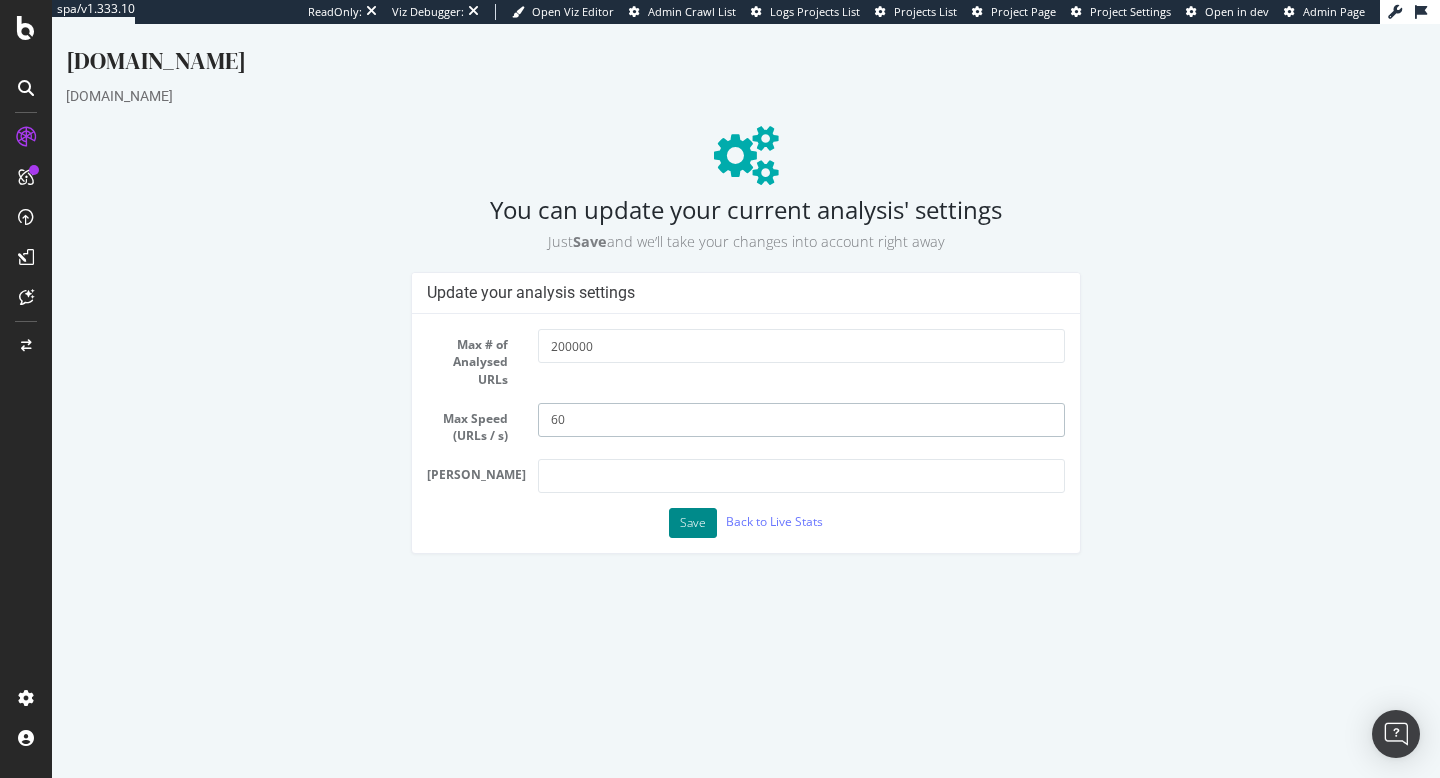 type on "60" 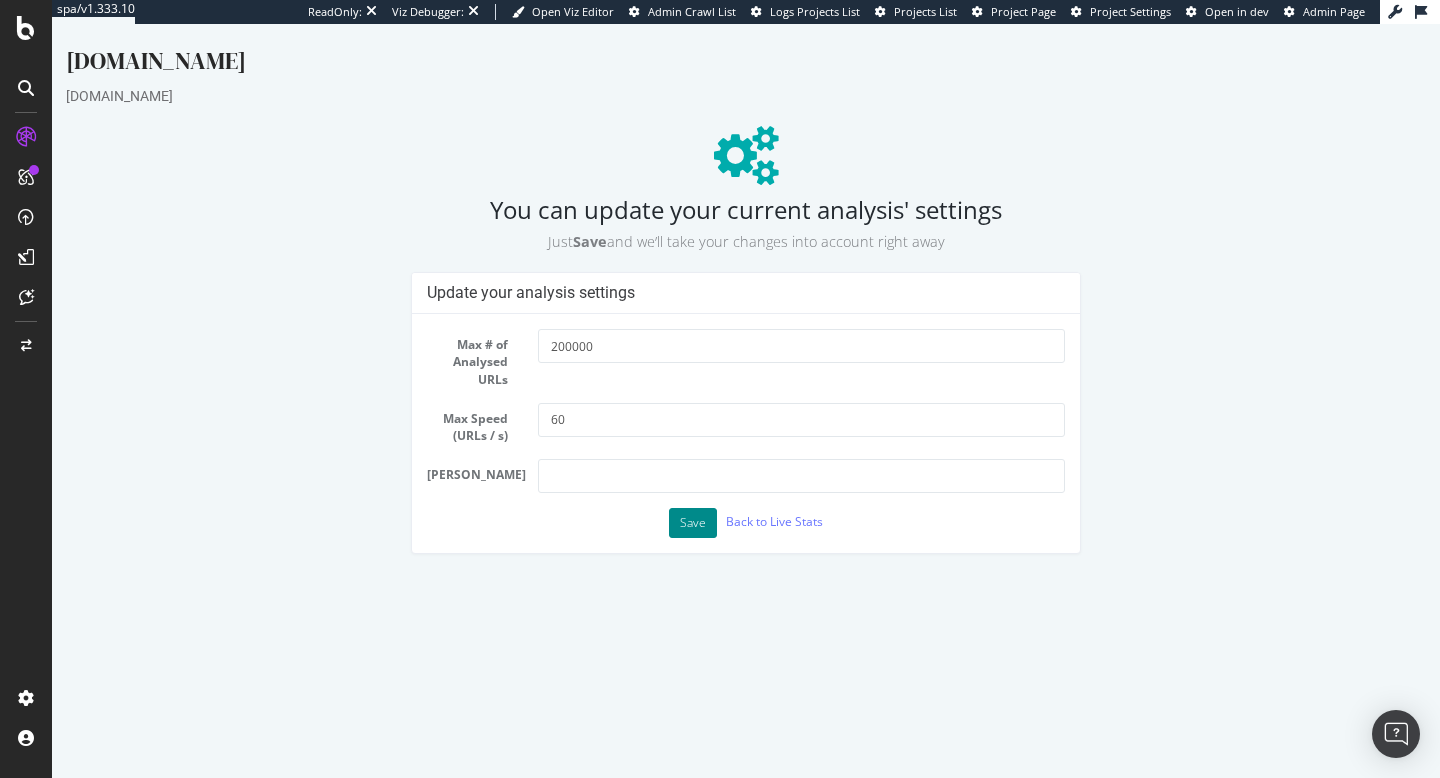 click on "Save" at bounding box center (693, 523) 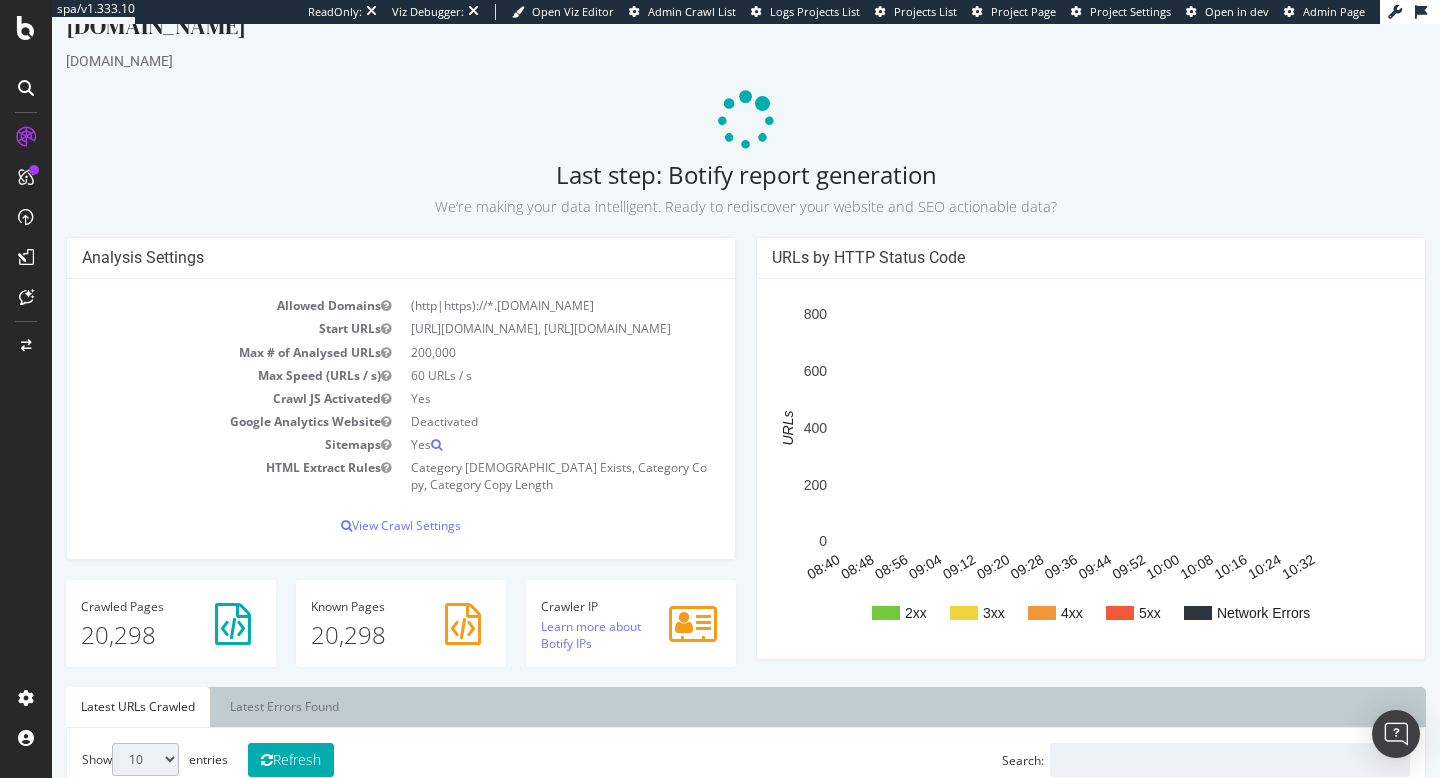 scroll, scrollTop: 3, scrollLeft: 0, axis: vertical 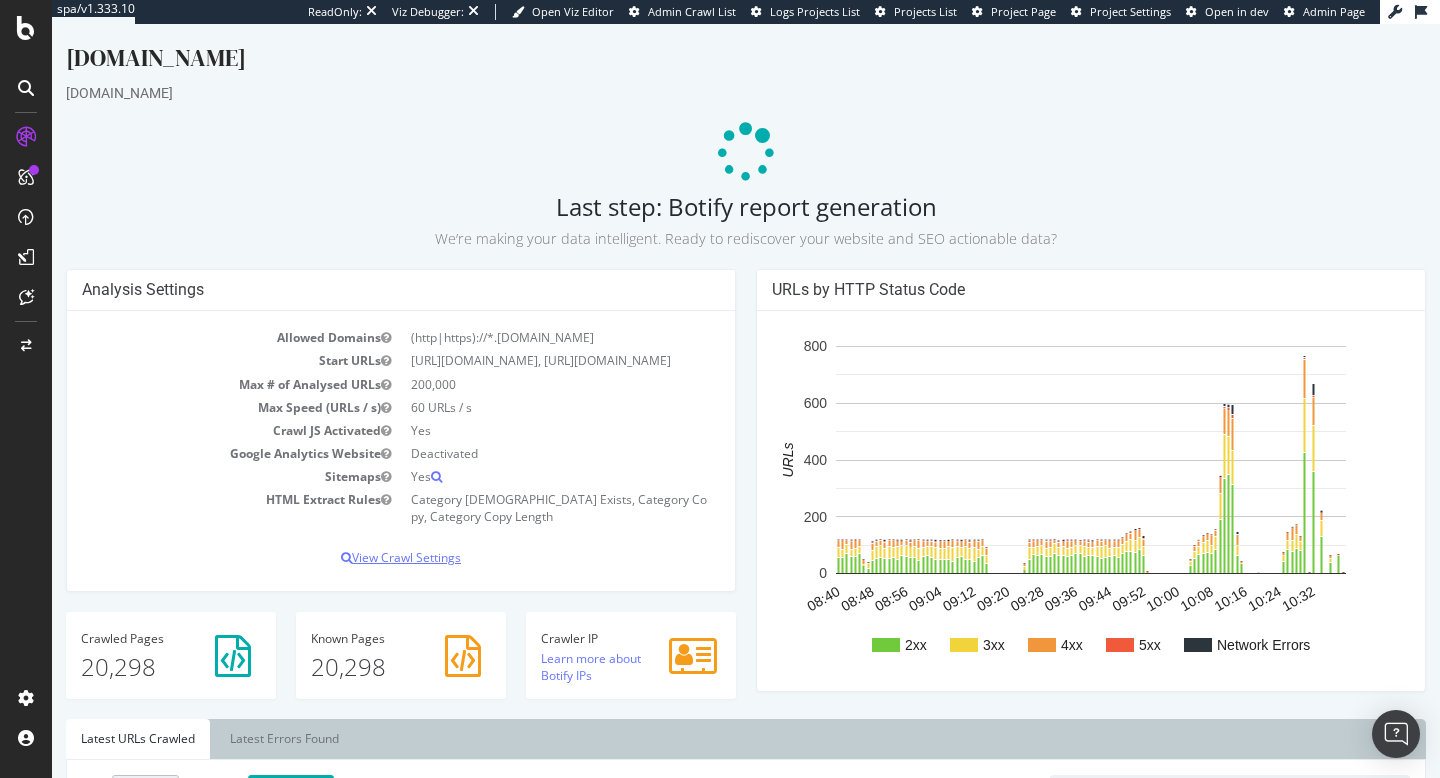 click on "View Crawl Settings" at bounding box center (401, 557) 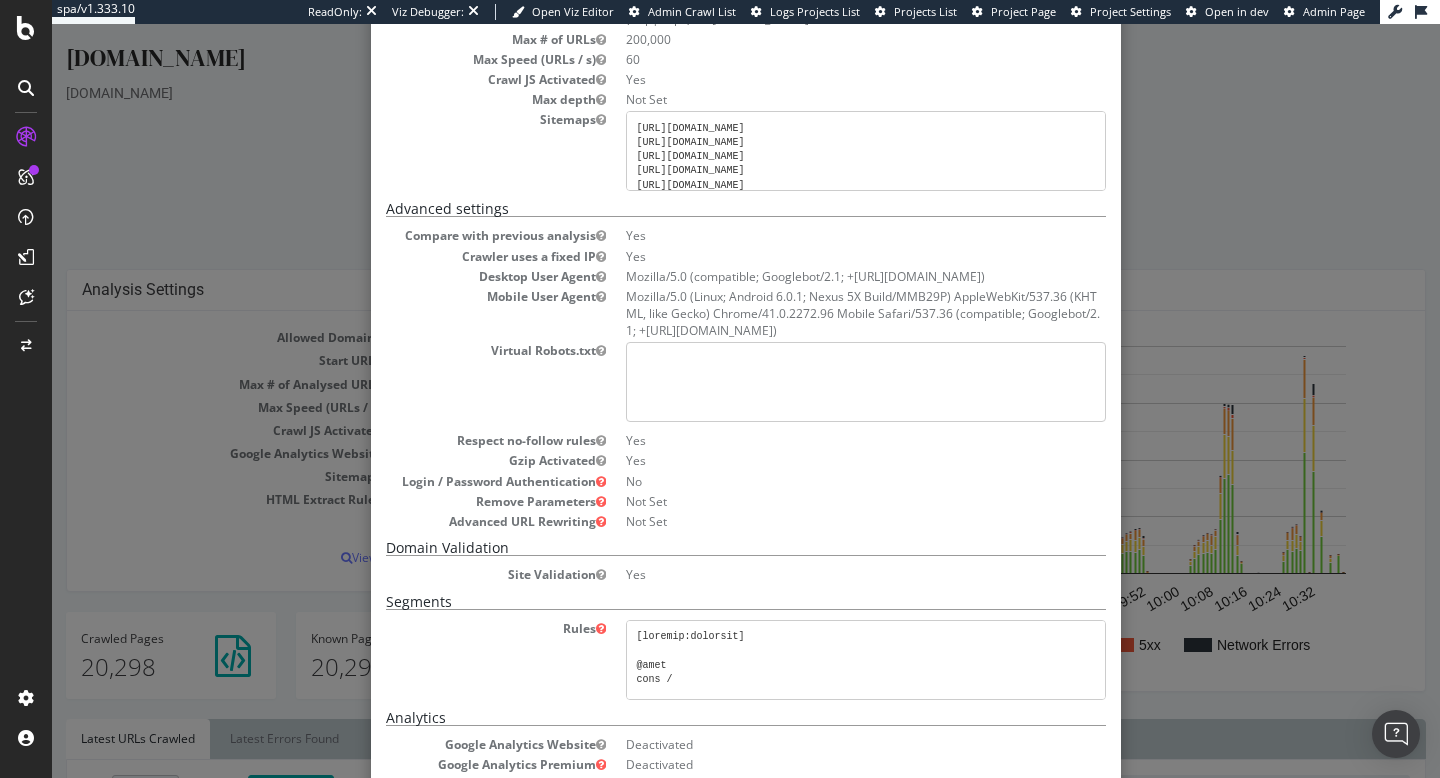 scroll, scrollTop: 0, scrollLeft: 0, axis: both 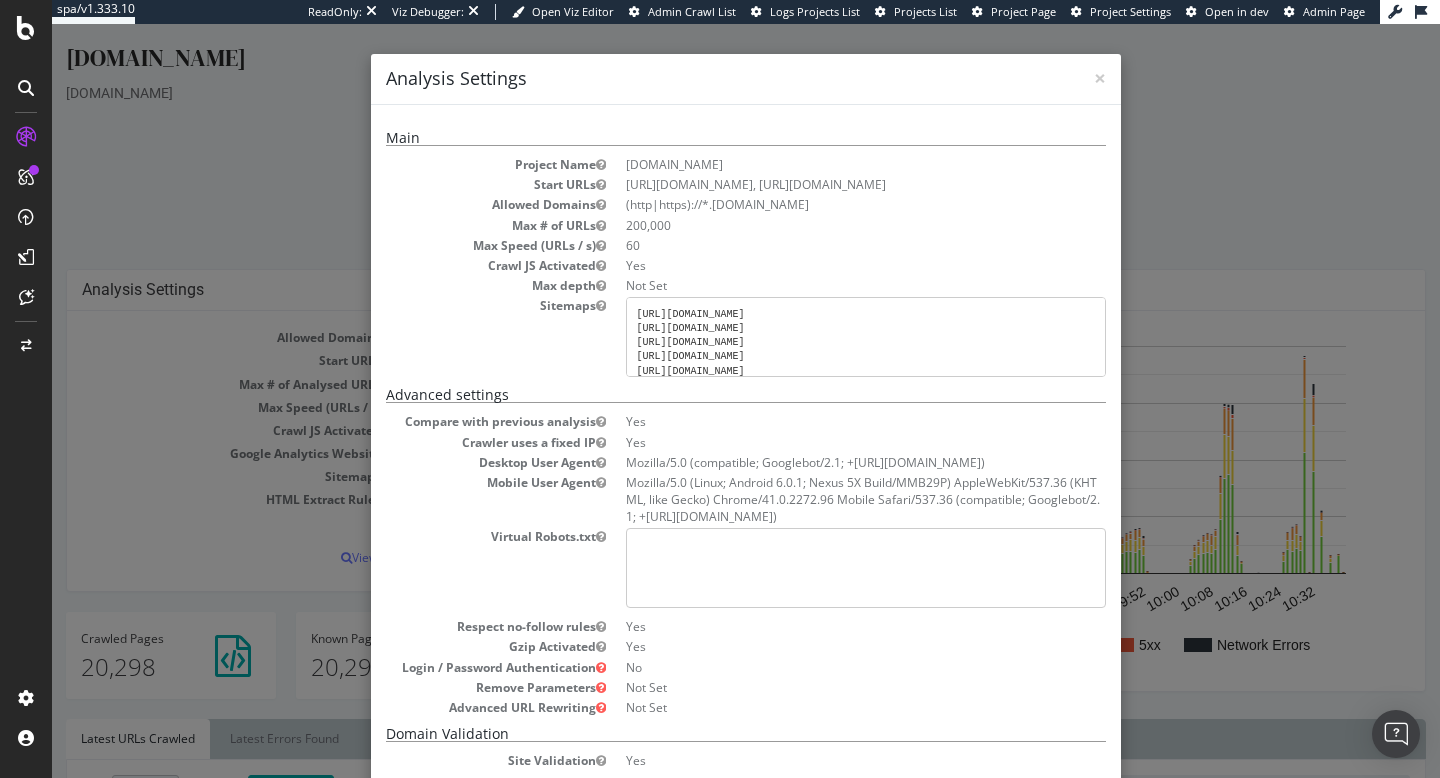 click on "× Close
Analysis Settings
Main Project Name
[DOMAIN_NAME] Start URLs
[URL][DOMAIN_NAME], [URL][DOMAIN_NAME]
Allowed Domains
(http|https)://*.[DOMAIN_NAME] Max # of URLs
200,000 Max Speed (URLs / s)
60
Crawl JS Activated
Yes Max depth
Not Set
Sitemaps
[URL][DOMAIN_NAME]
[URL][DOMAIN_NAME]
[URL][DOMAIN_NAME]
[URL][DOMAIN_NAME]
[URL][DOMAIN_NAME]
[URL][DOMAIN_NAME]
[URL][DOMAIN_NAME] Advanced settings Compare with previous analysis
Yes Crawler uses a fixed IP
Yes Desktop User Agent
Mozilla/5.0 (compatible; Googlebot/2.1; +[URL][DOMAIN_NAME])" at bounding box center [746, 401] 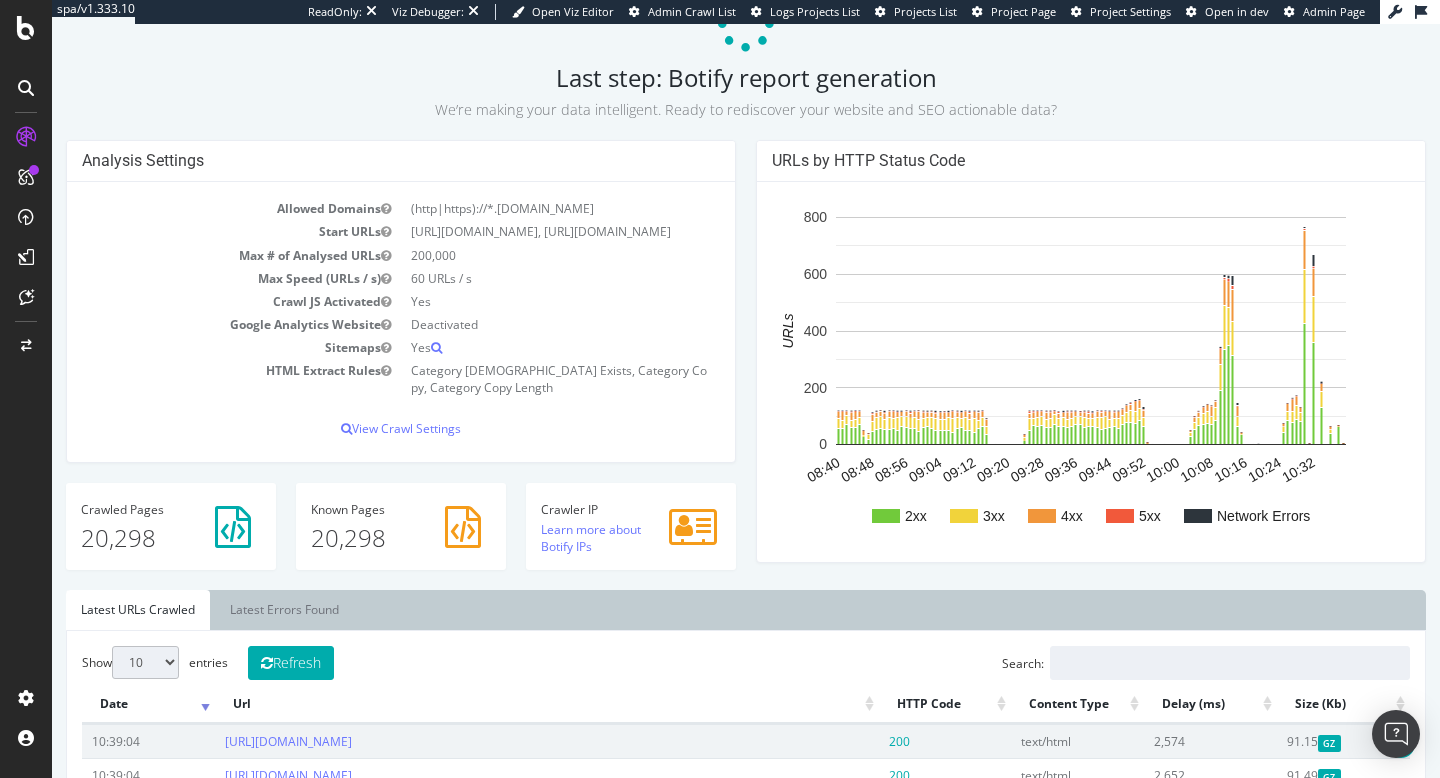 scroll, scrollTop: 0, scrollLeft: 0, axis: both 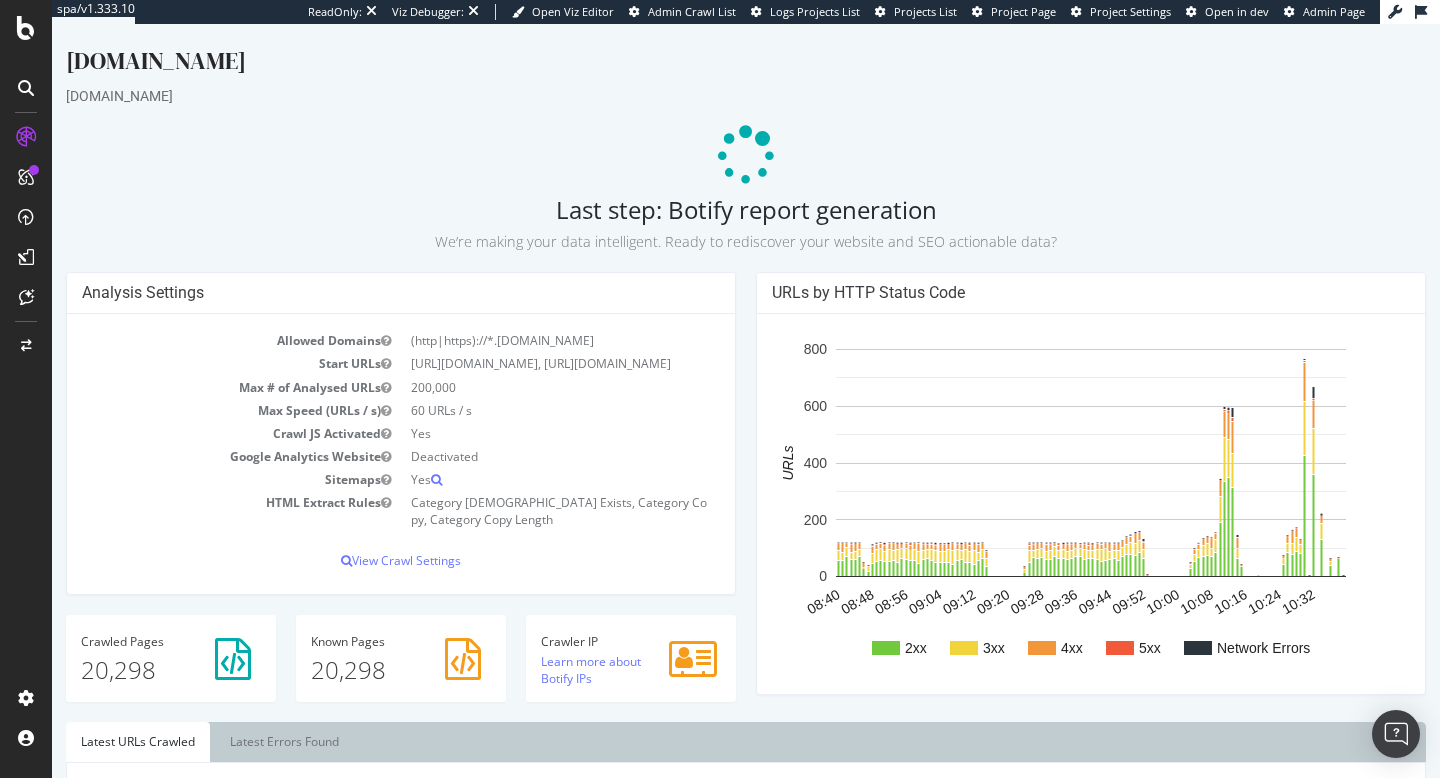 click at bounding box center [746, 156] 